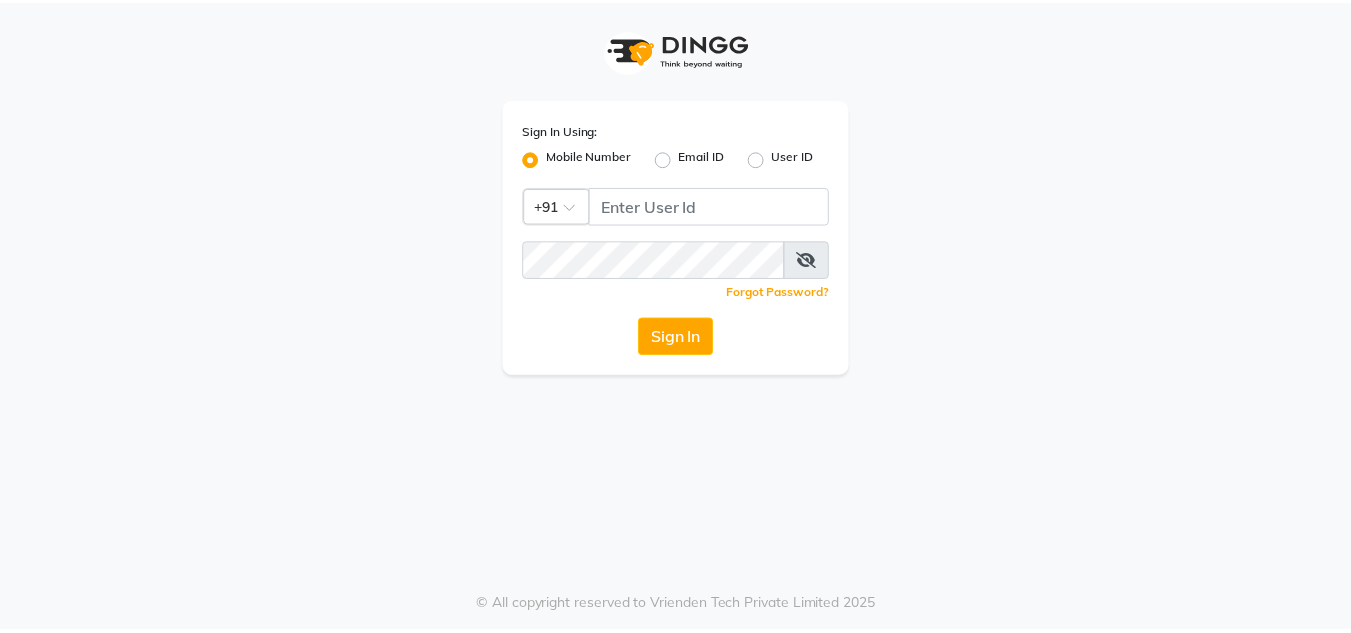 scroll, scrollTop: 0, scrollLeft: 0, axis: both 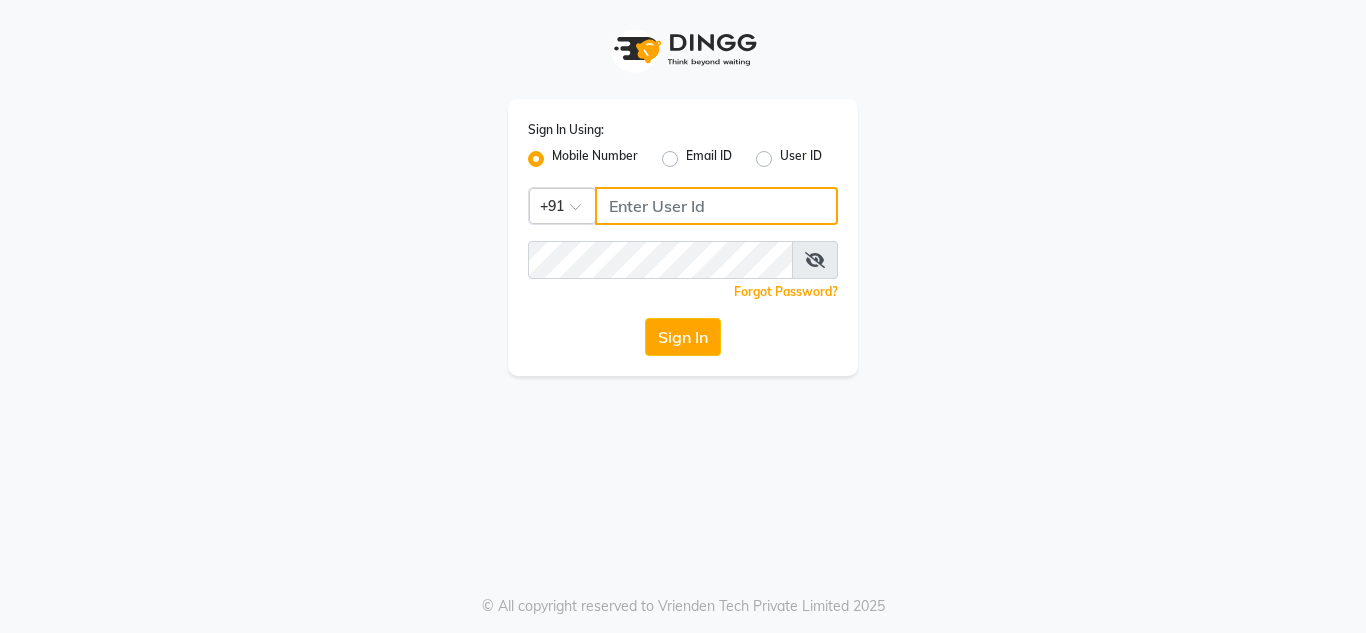 type on "8908110000" 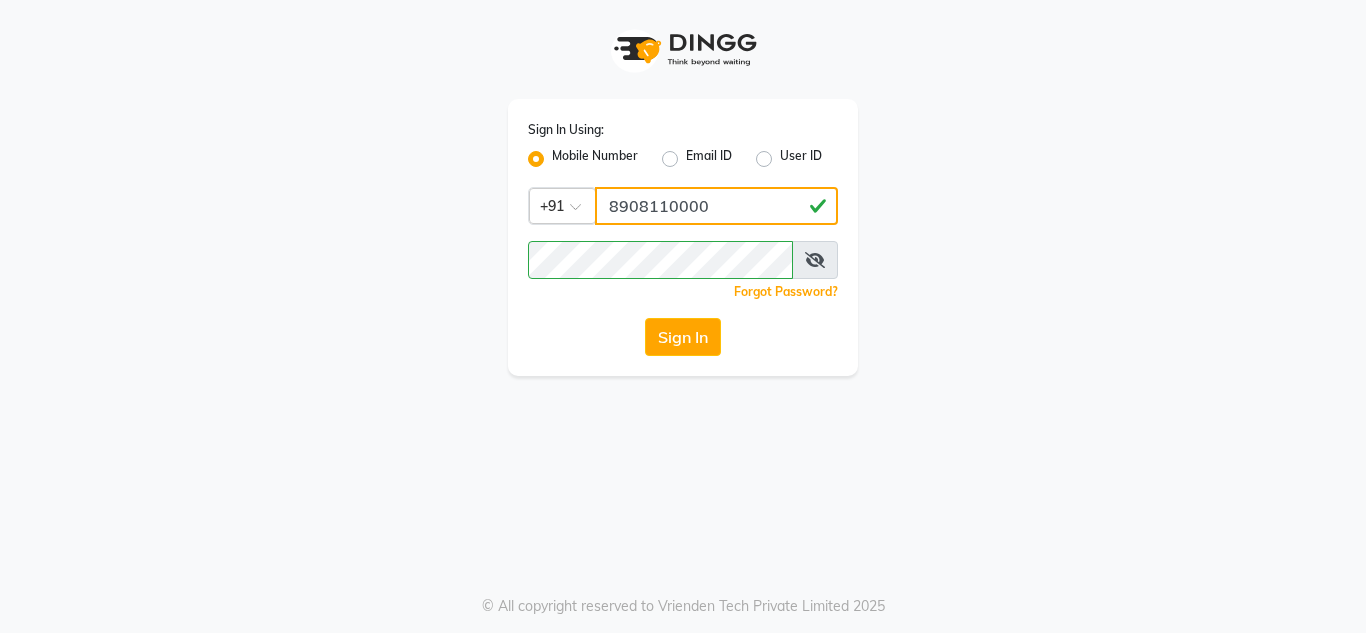click on "8908110000" 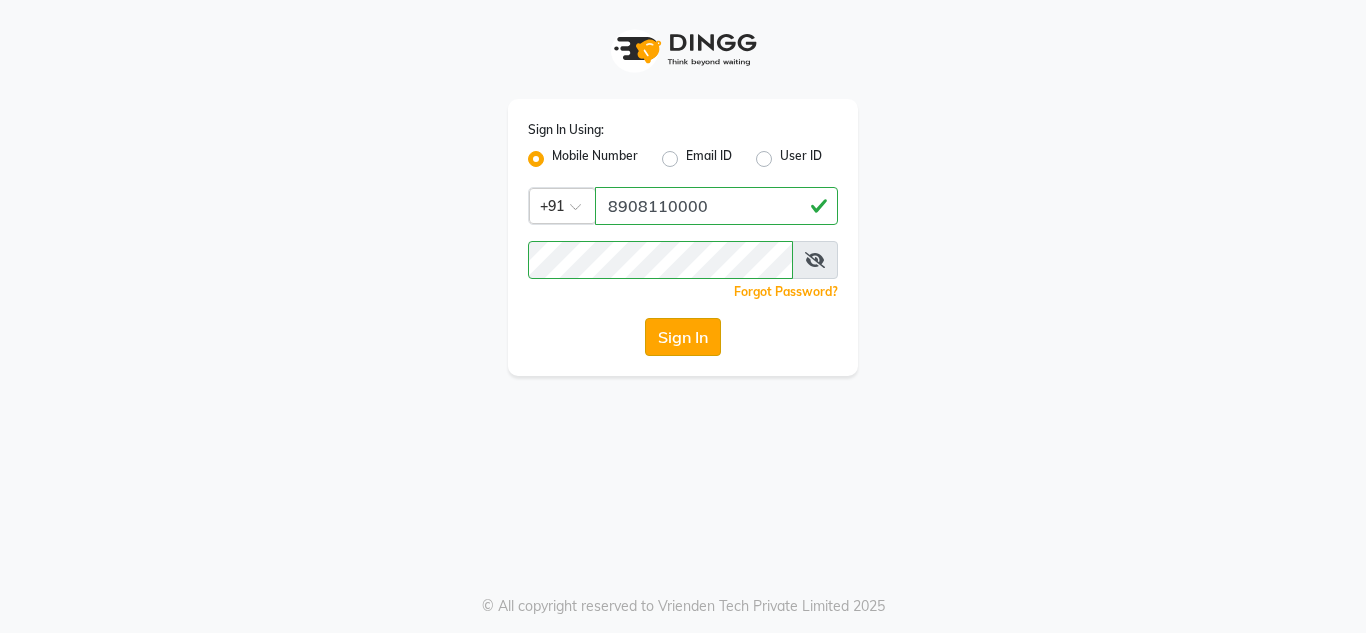 click on "Sign In" 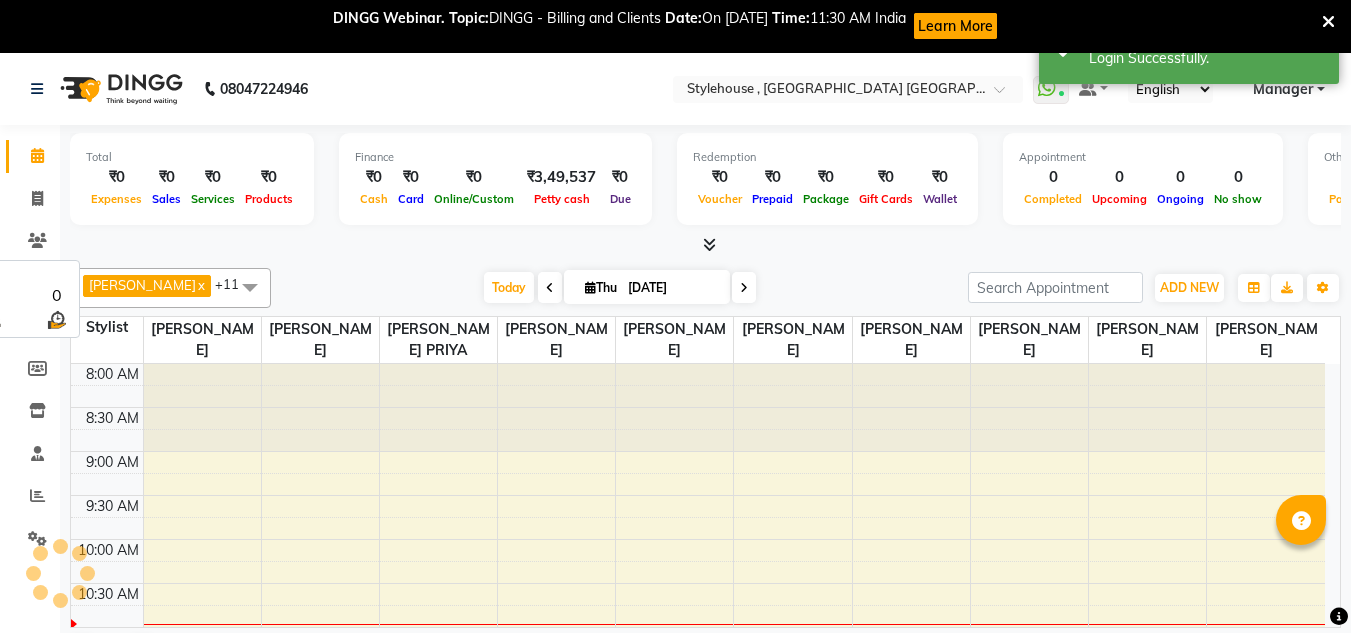 scroll, scrollTop: 0, scrollLeft: 0, axis: both 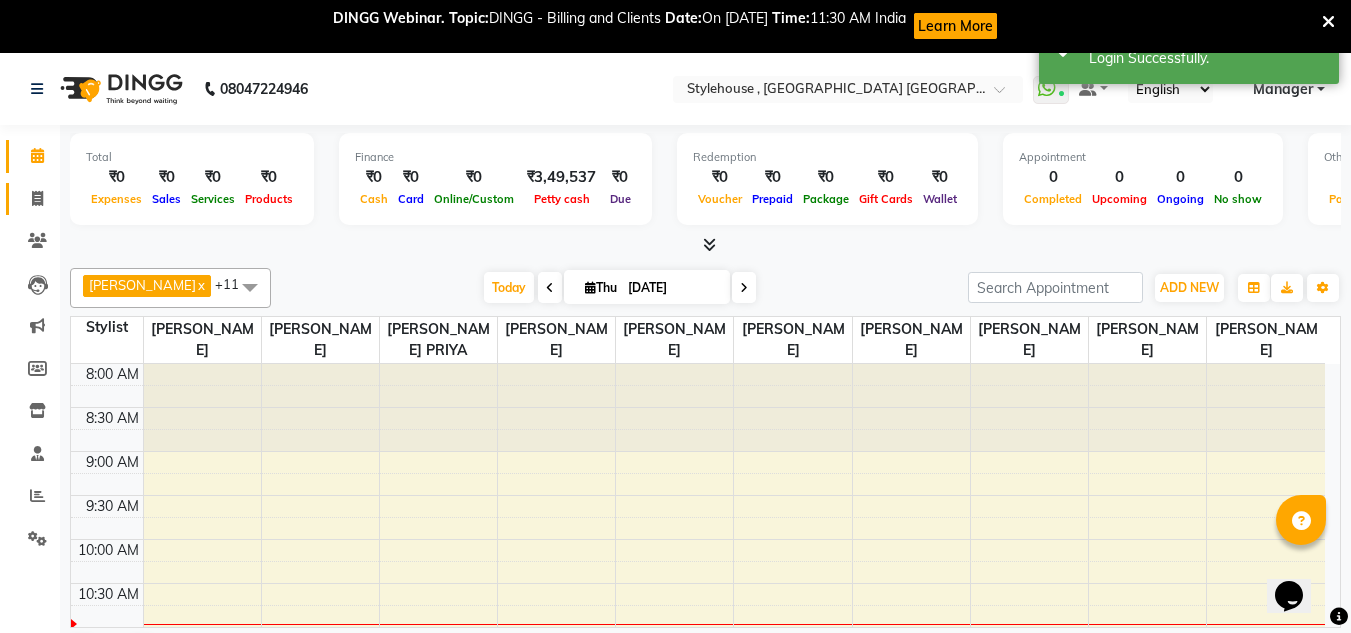 click 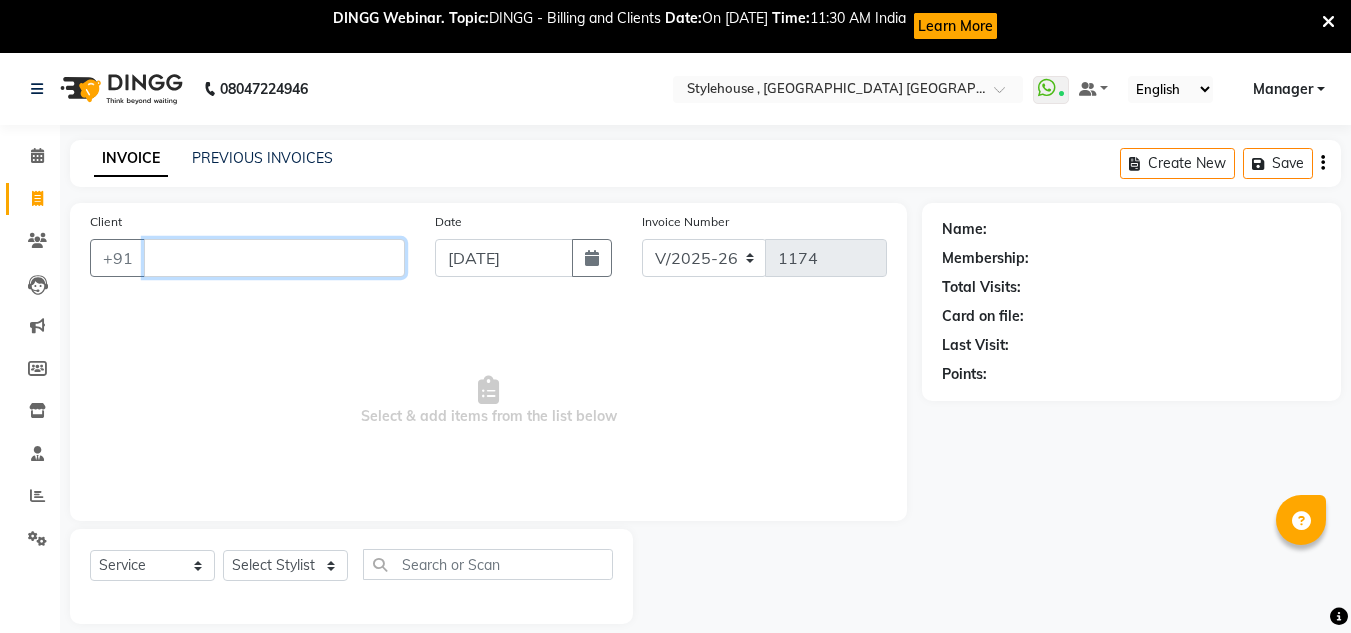 click on "Client" at bounding box center [274, 258] 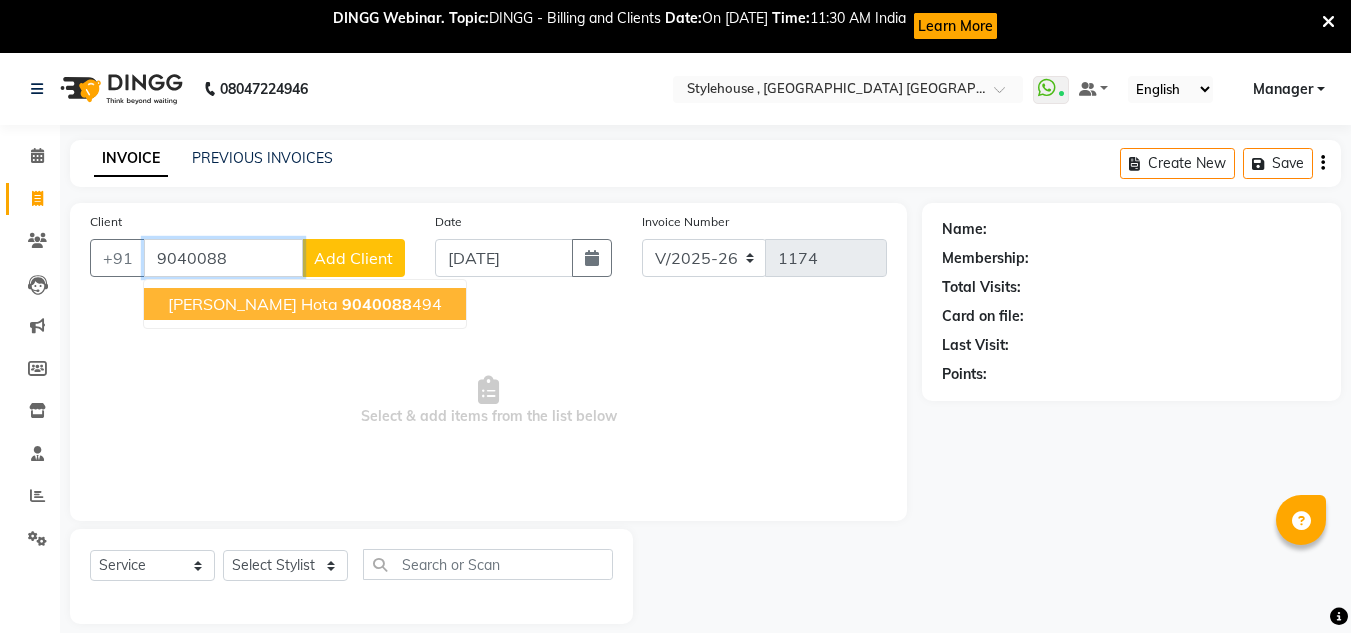 click on "9040088" 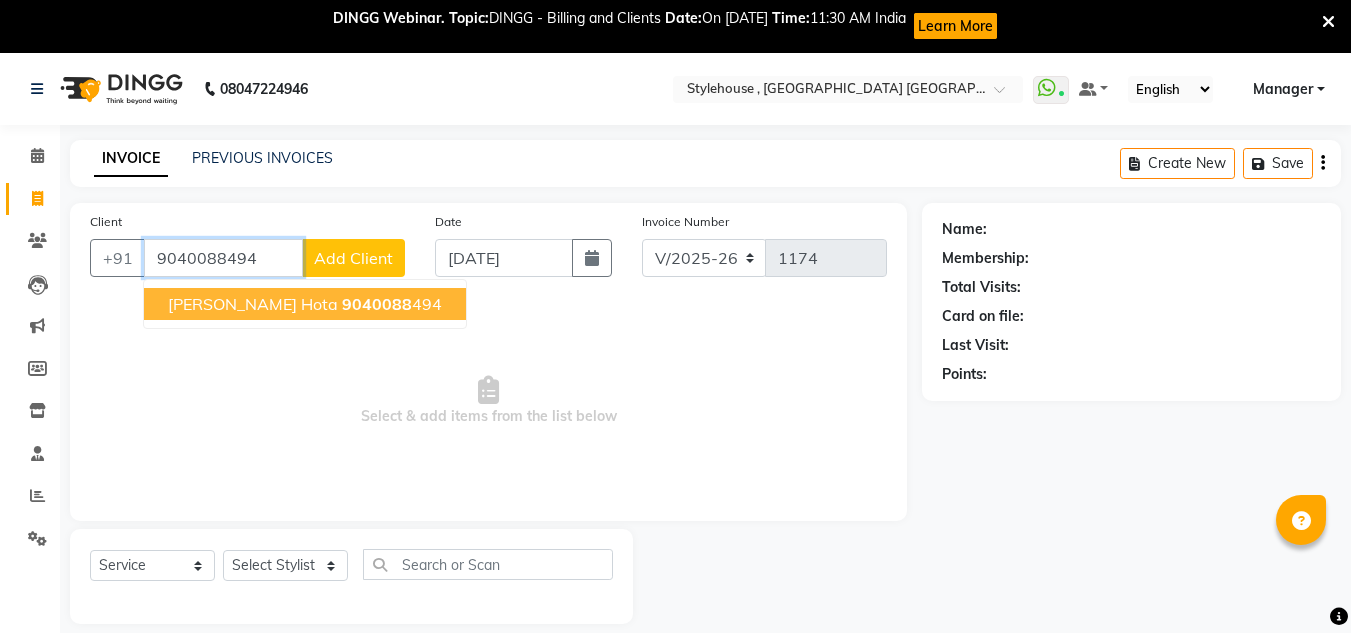 type on "9040088494" 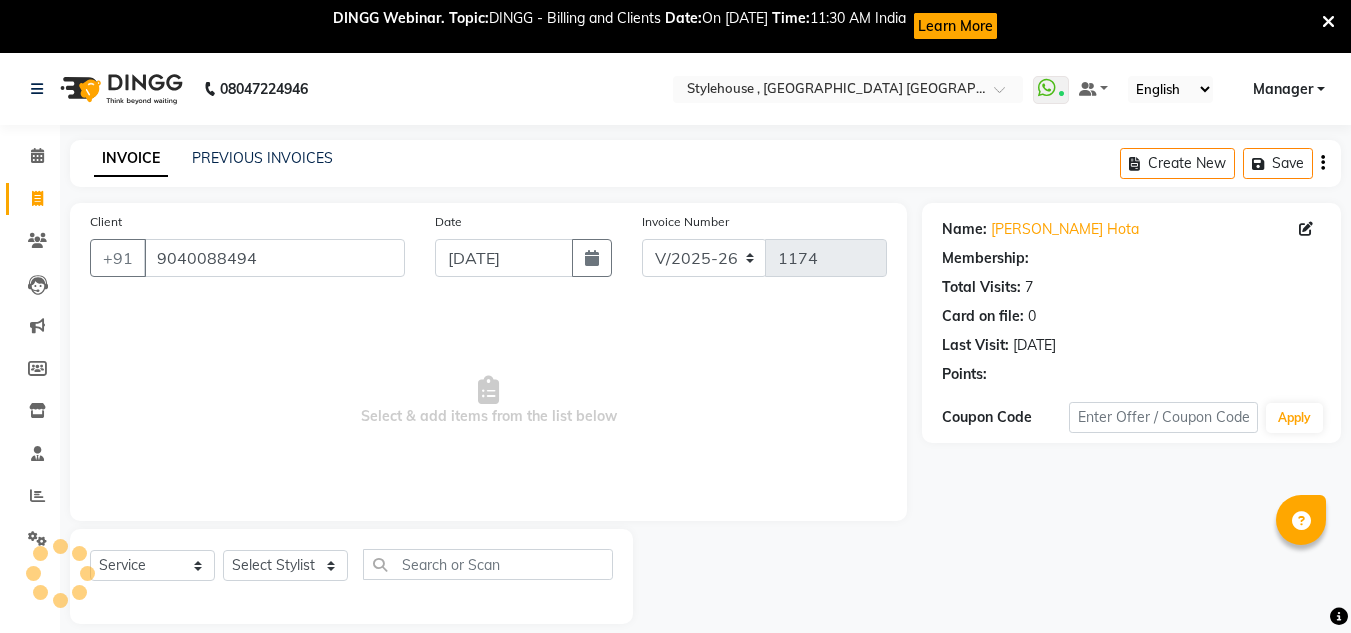select on "1: Object" 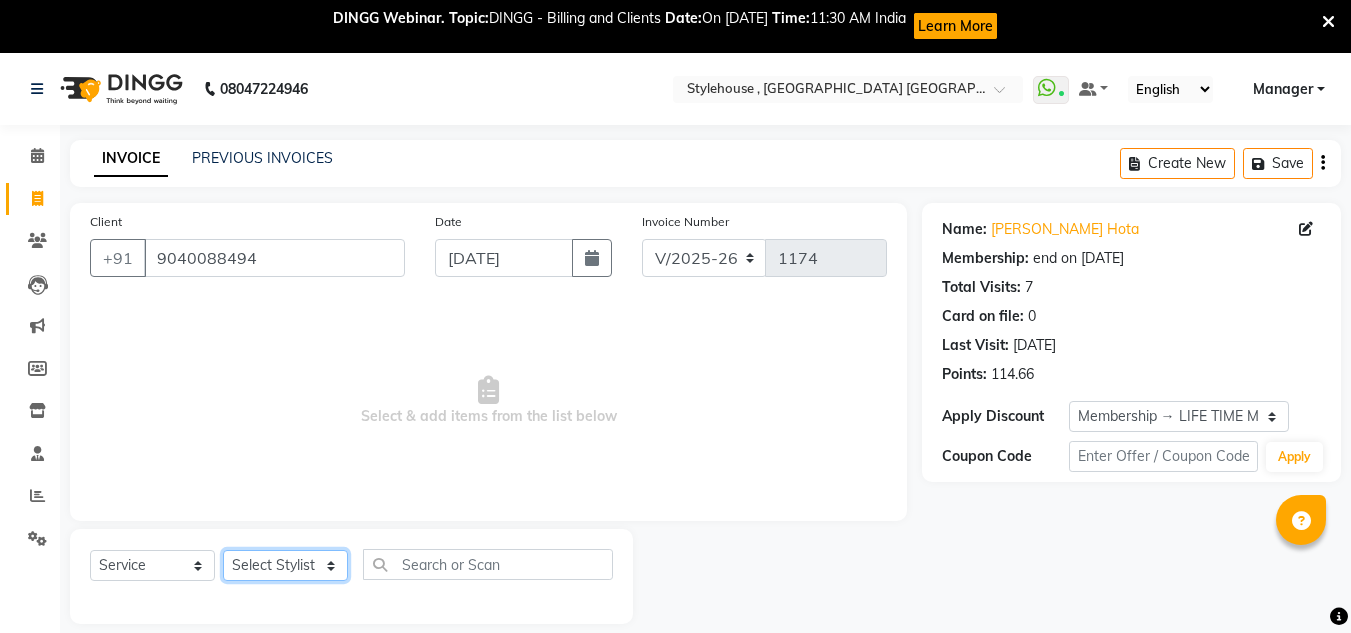 click on "Select Stylist [PERSON_NAME] [PERSON_NAME] [PERSON_NAME] [PERSON_NAME] PRIYA Manager [PERSON_NAME] [PERSON_NAME] [PERSON_NAME] PRIYANKA NANDA PUJA [PERSON_NAME] [PERSON_NAME] [PERSON_NAME] SAMEER [PERSON_NAME] [PERSON_NAME]" 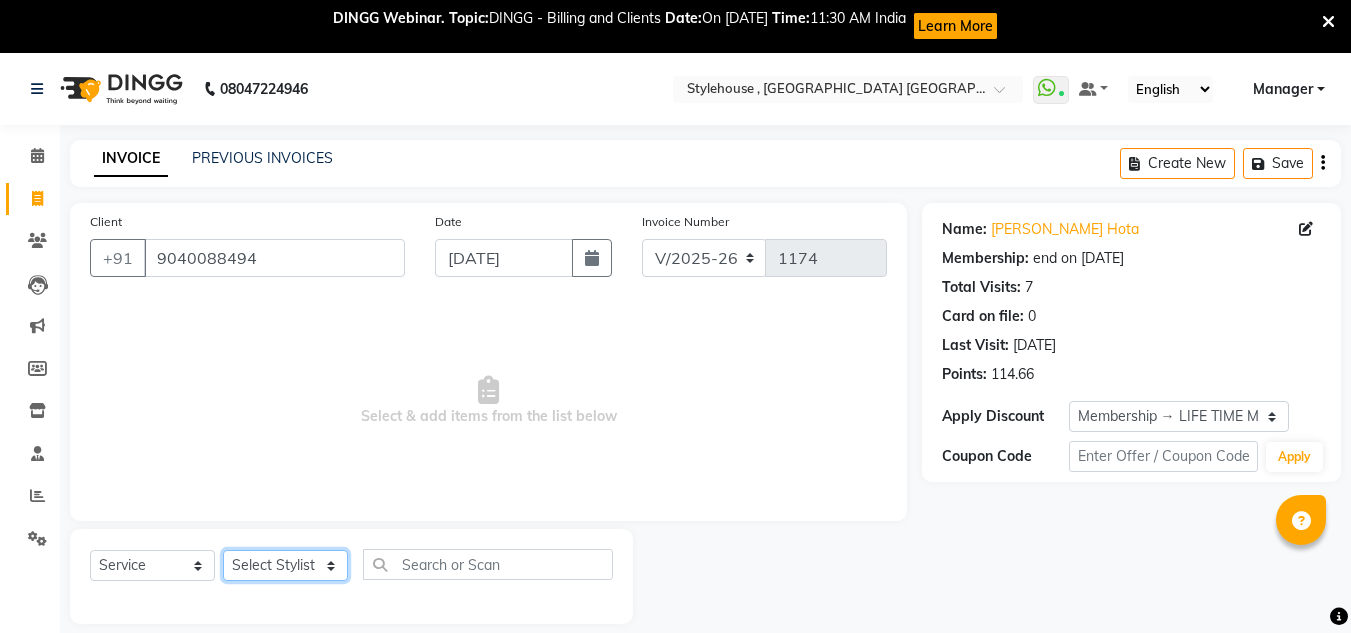 select on "69900" 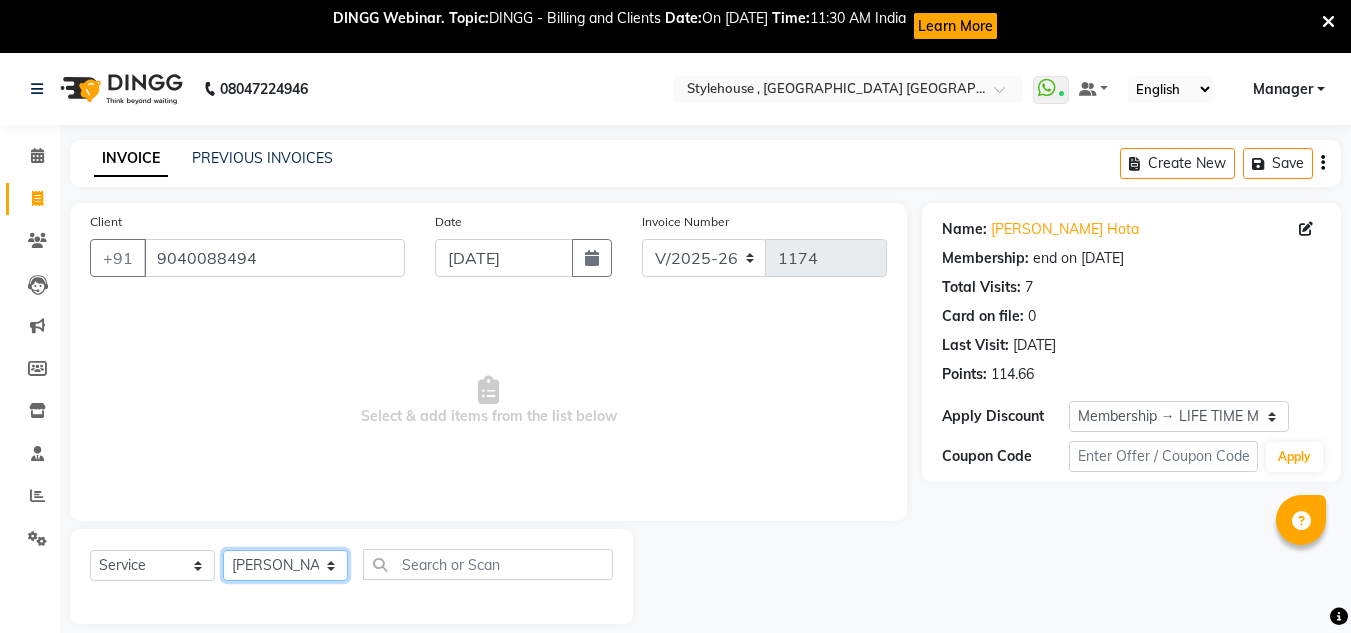 click on "Select Stylist [PERSON_NAME] [PERSON_NAME] [PERSON_NAME] [PERSON_NAME] PRIYA Manager [PERSON_NAME] [PERSON_NAME] [PERSON_NAME] PRIYANKA NANDA PUJA [PERSON_NAME] [PERSON_NAME] [PERSON_NAME] SAMEER [PERSON_NAME] [PERSON_NAME]" 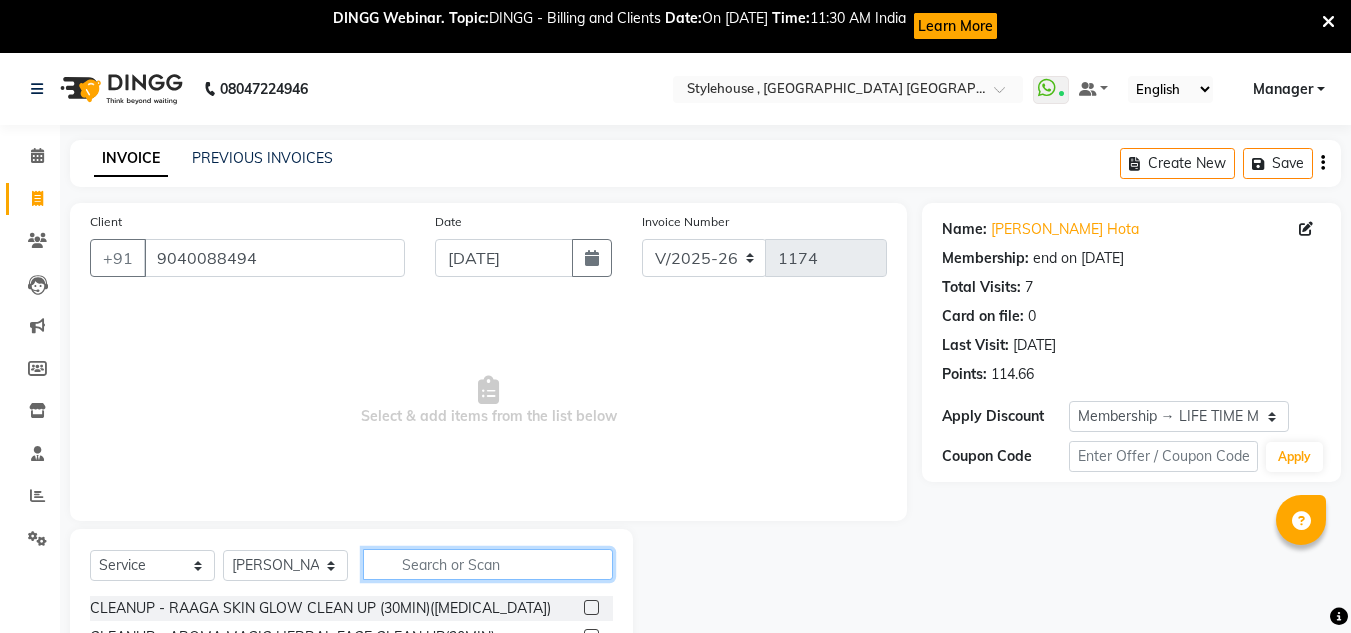 click 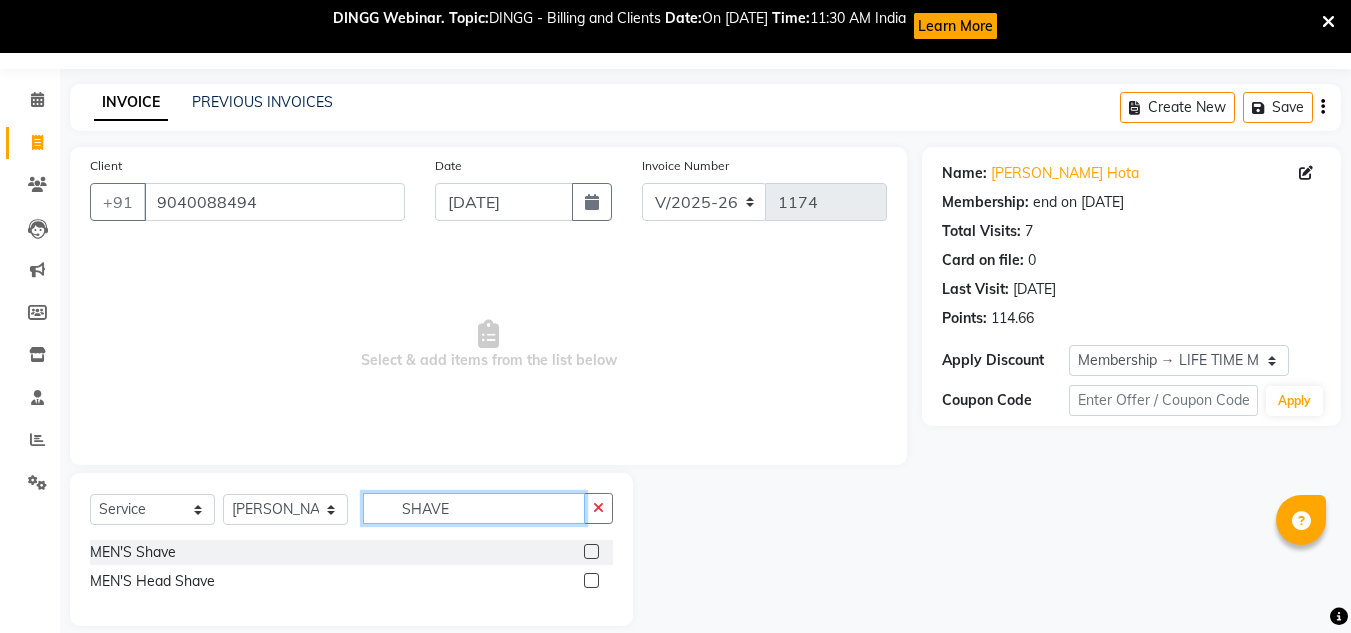 scroll, scrollTop: 79, scrollLeft: 0, axis: vertical 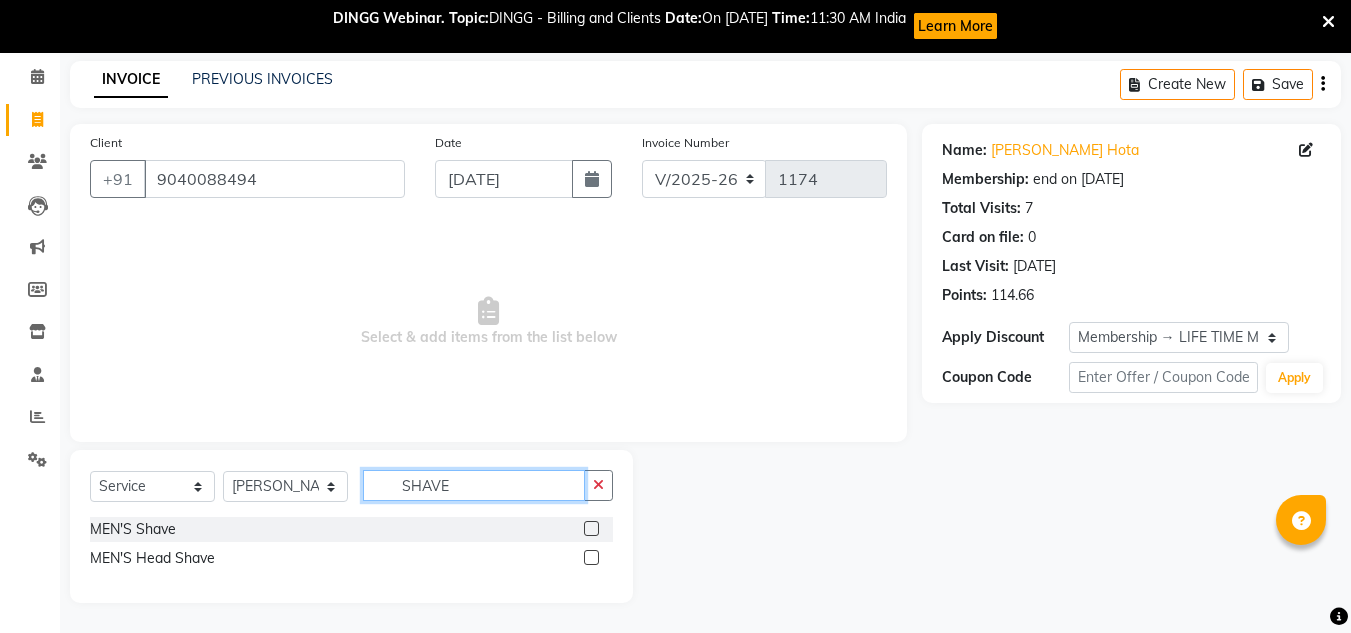 type on "SHAVE" 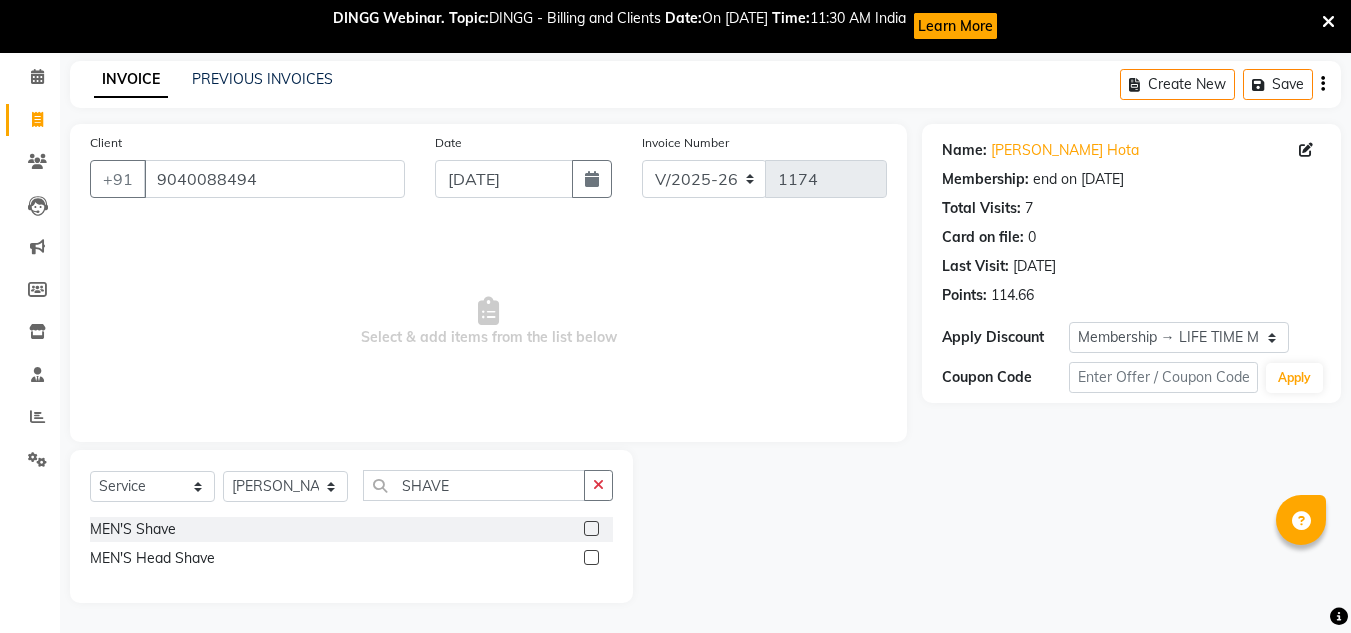 click 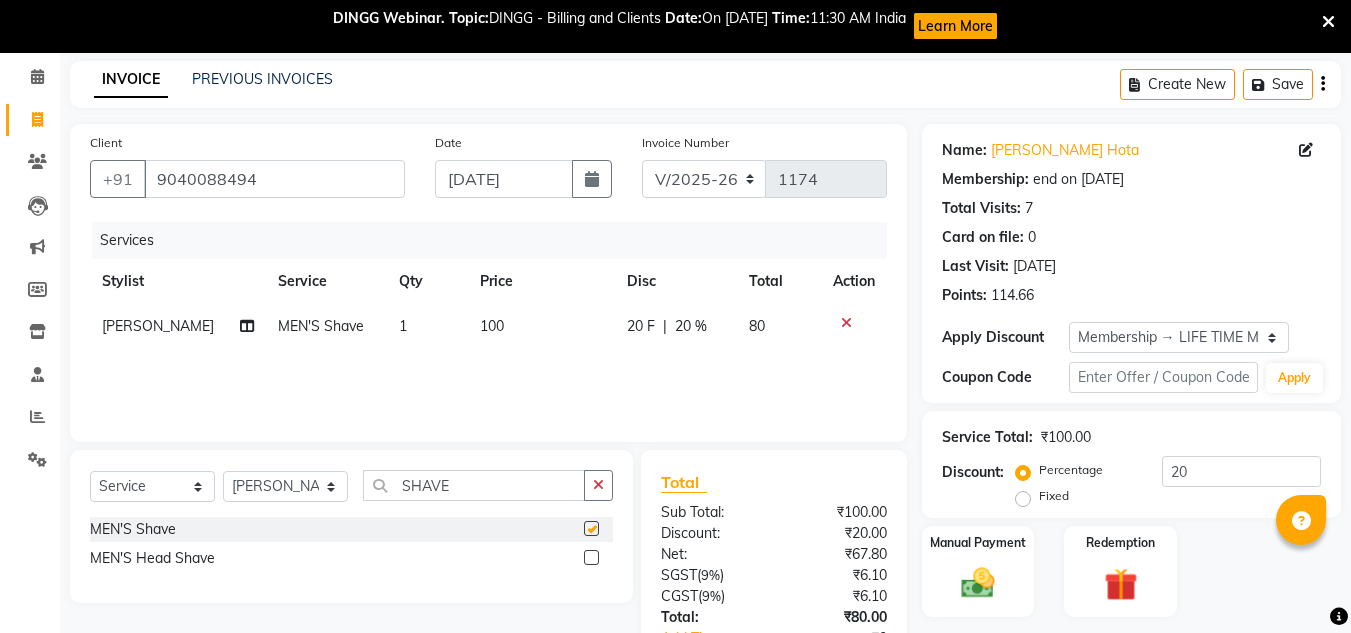 checkbox on "false" 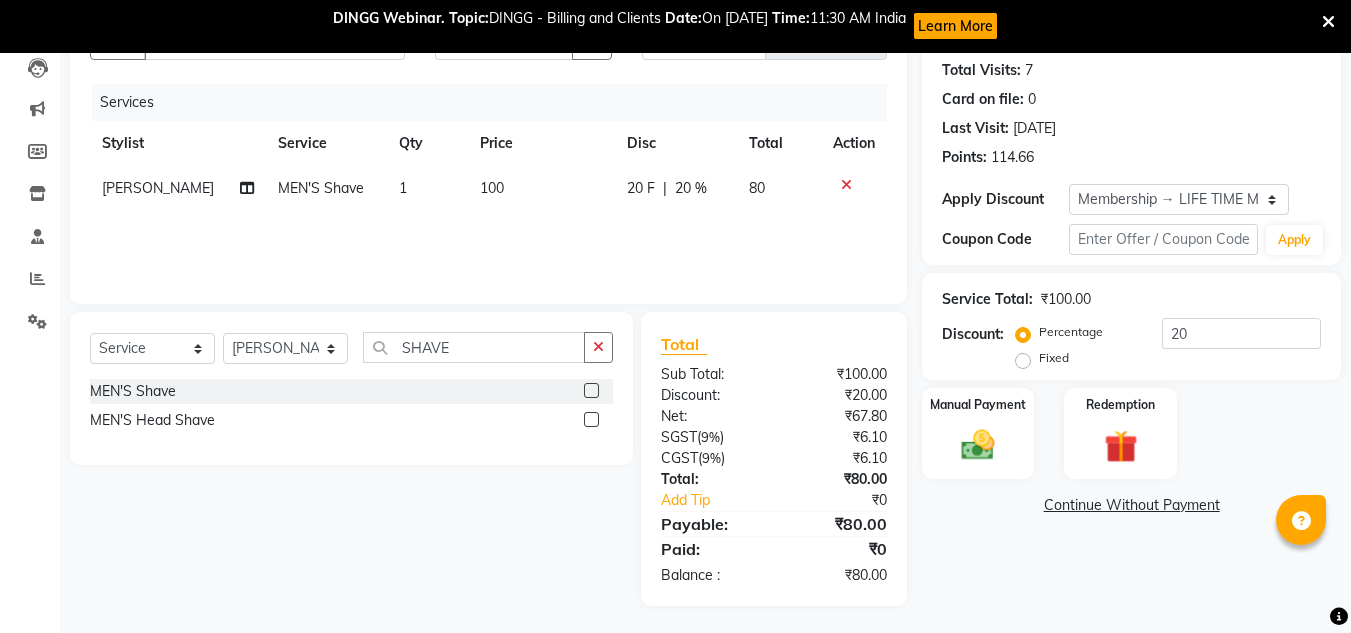 scroll, scrollTop: 220, scrollLeft: 0, axis: vertical 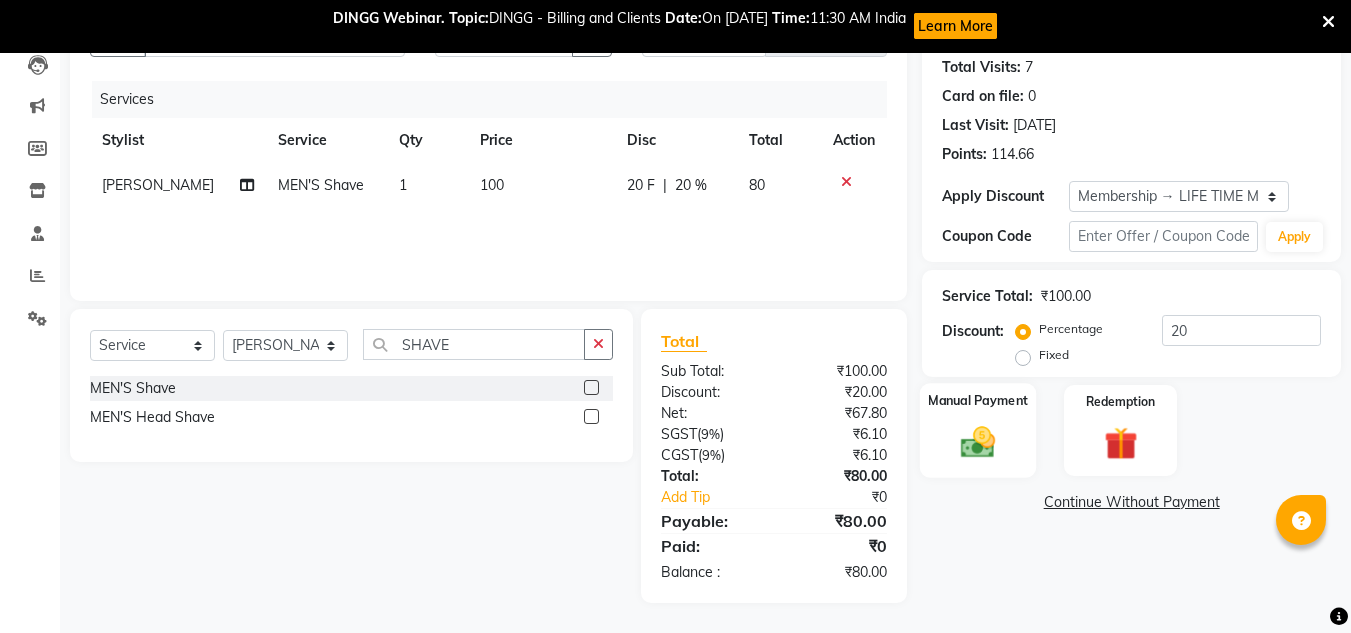 click 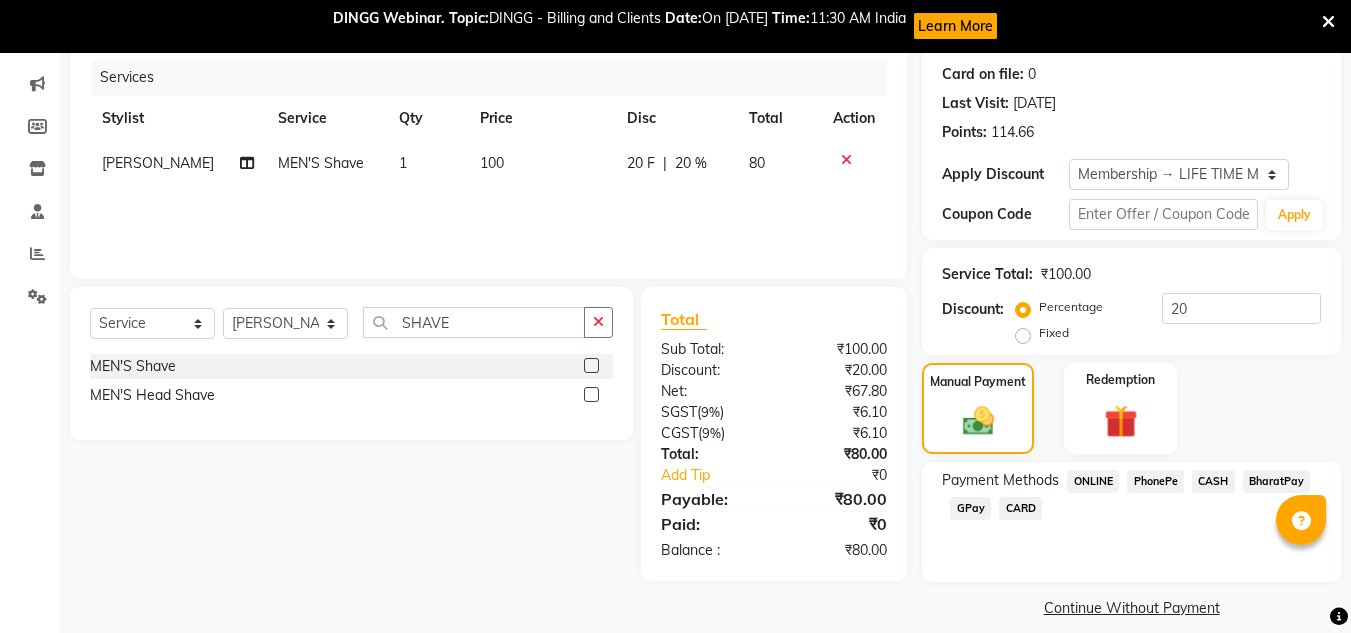 scroll, scrollTop: 262, scrollLeft: 0, axis: vertical 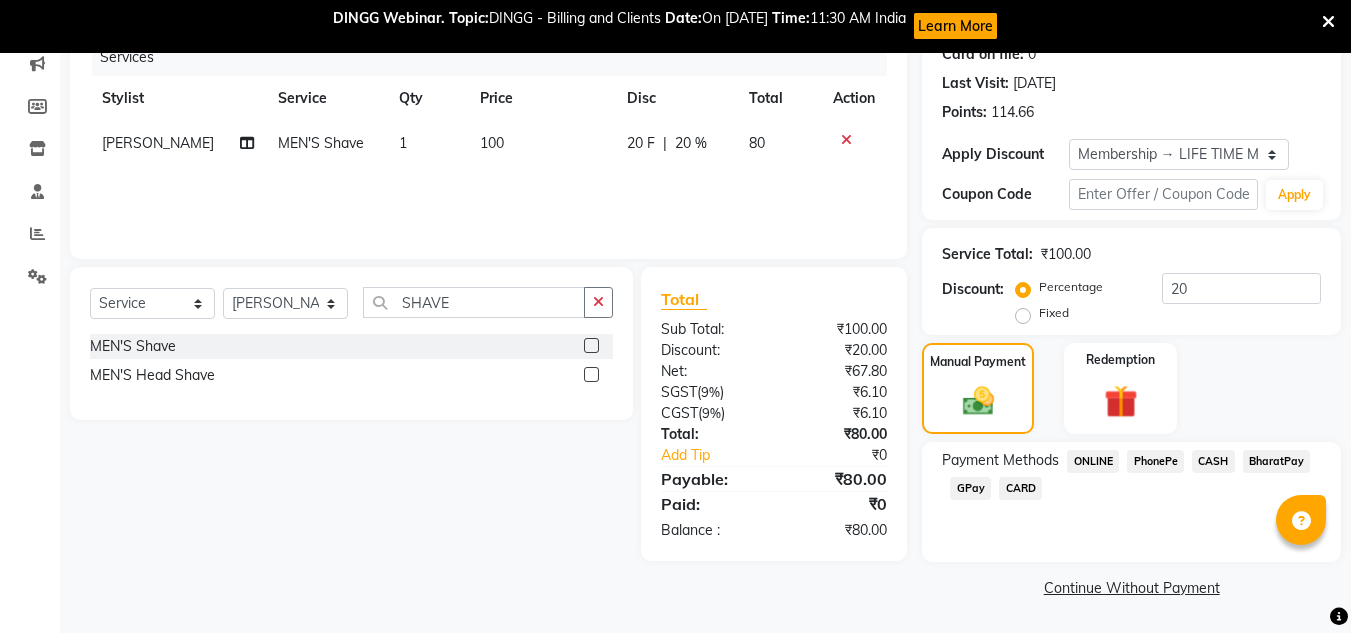 click on "PhonePe" 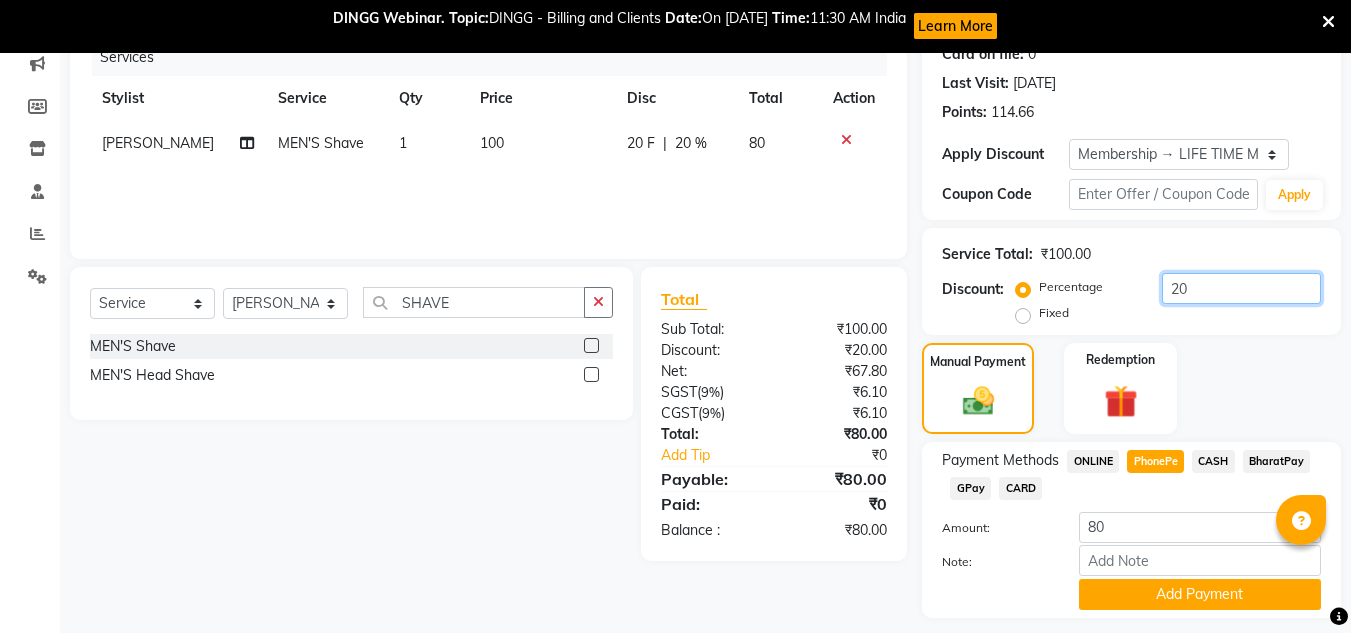 click on "20" 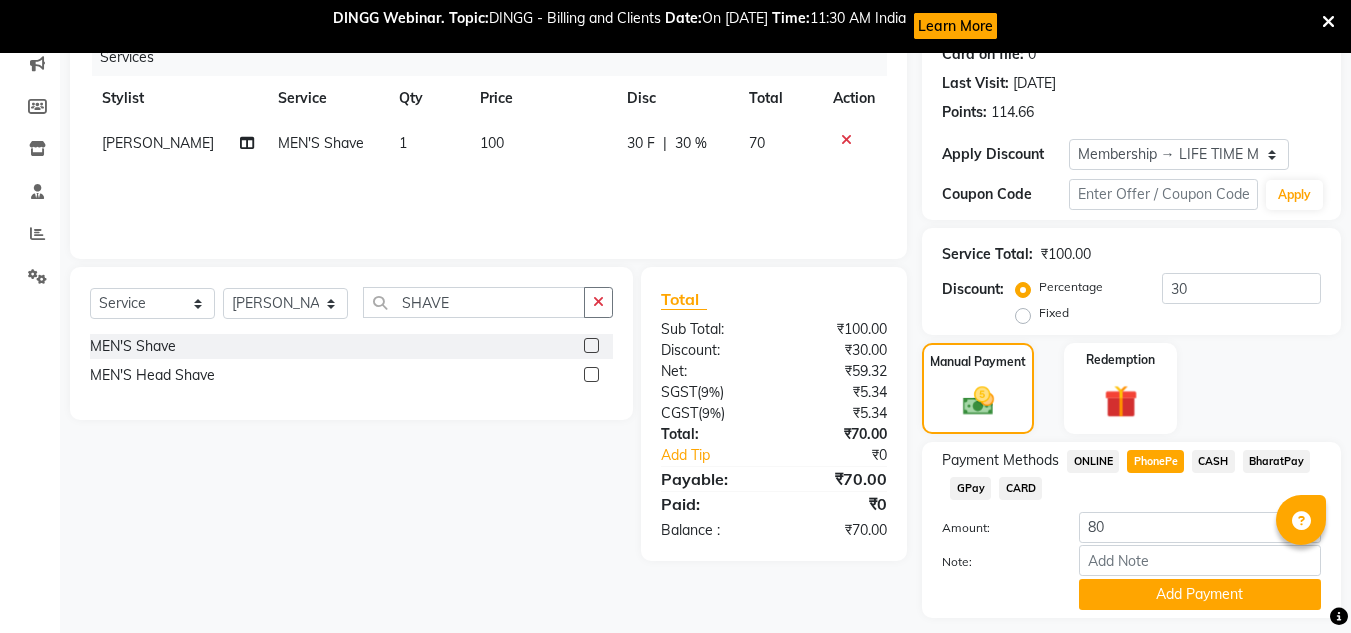 click on "Total Sub Total: ₹100.00 Discount: ₹30.00 Net: ₹59.32 SGST  ( 9% ) ₹5.34 CGST  ( 9% ) ₹5.34 Total: ₹70.00 Add Tip ₹0 Payable: ₹70.00 Paid: ₹0 Balance   : ₹70.00" 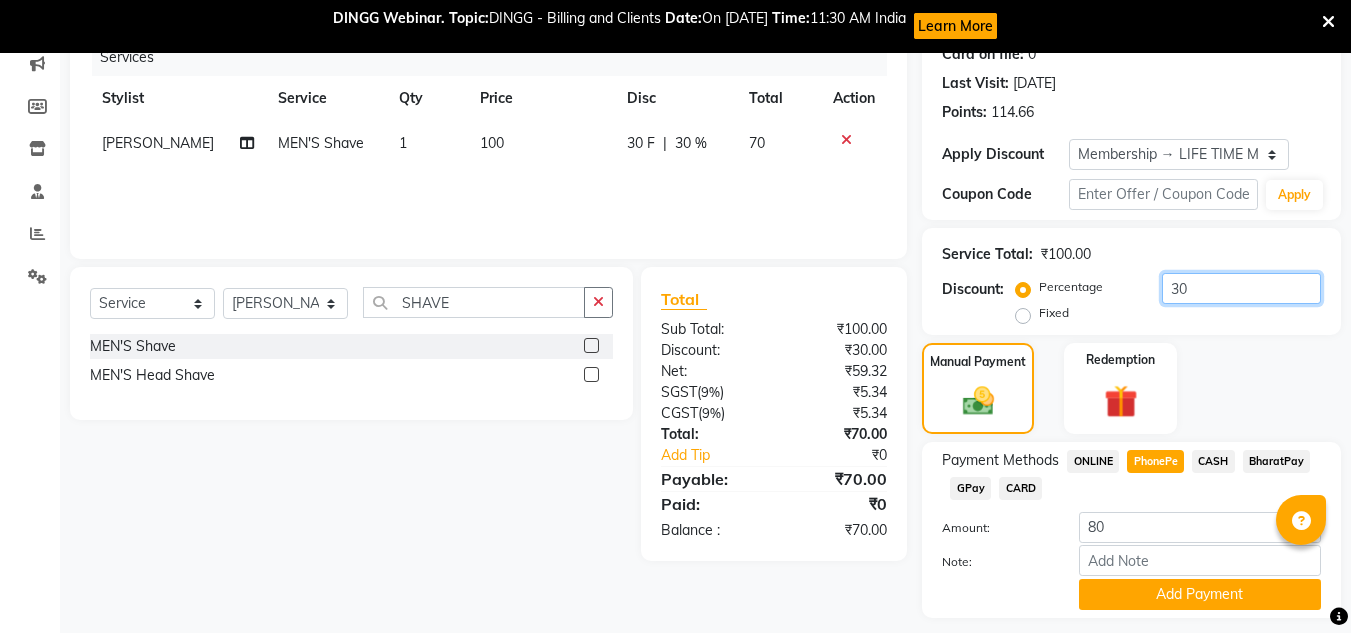click on "30" 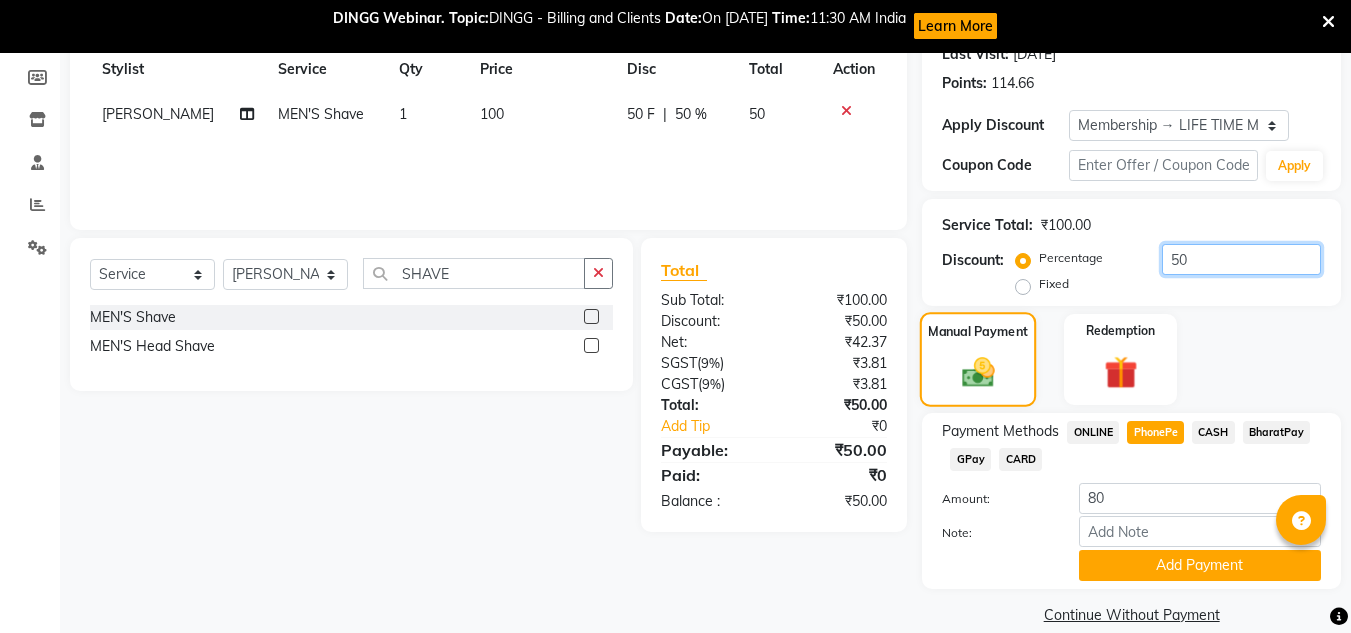 scroll, scrollTop: 318, scrollLeft: 0, axis: vertical 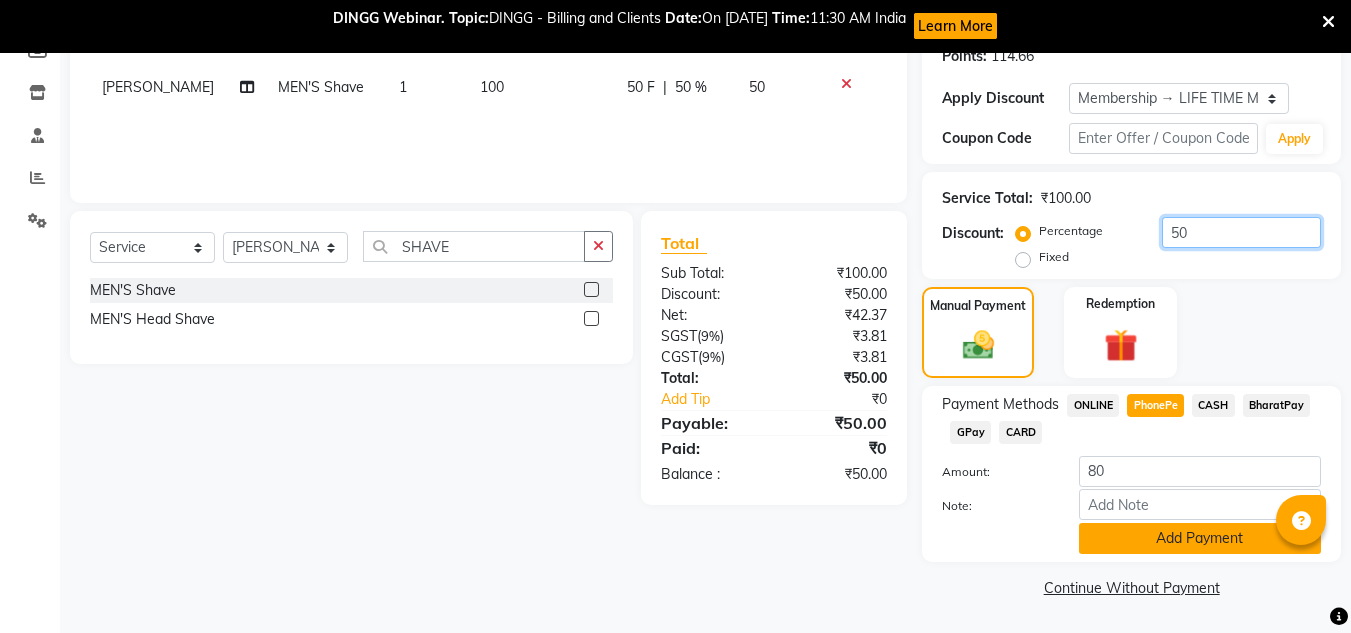 type on "50" 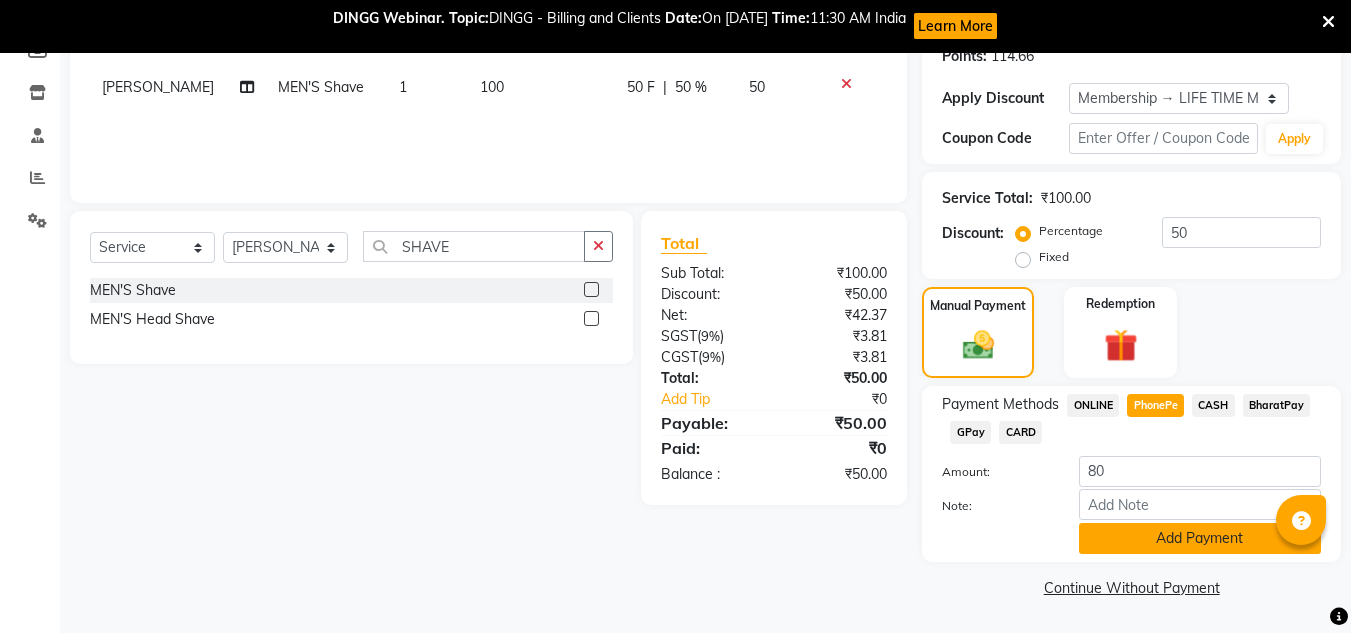 click on "Add Payment" 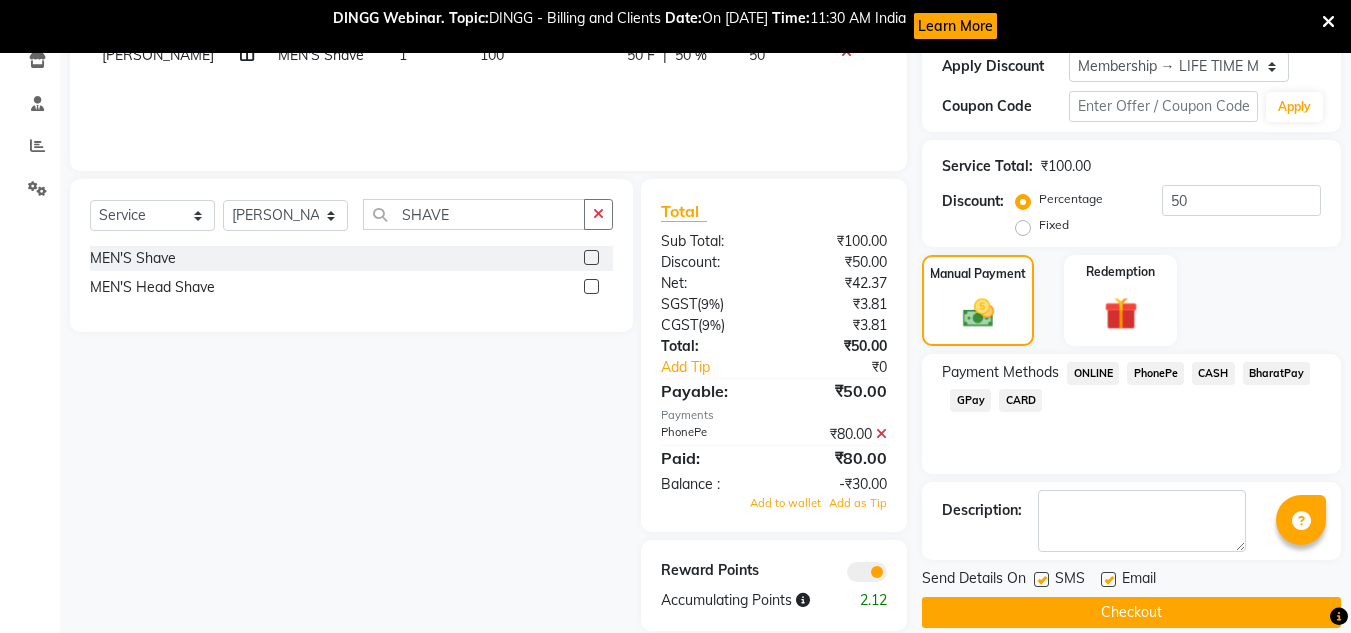scroll, scrollTop: 378, scrollLeft: 0, axis: vertical 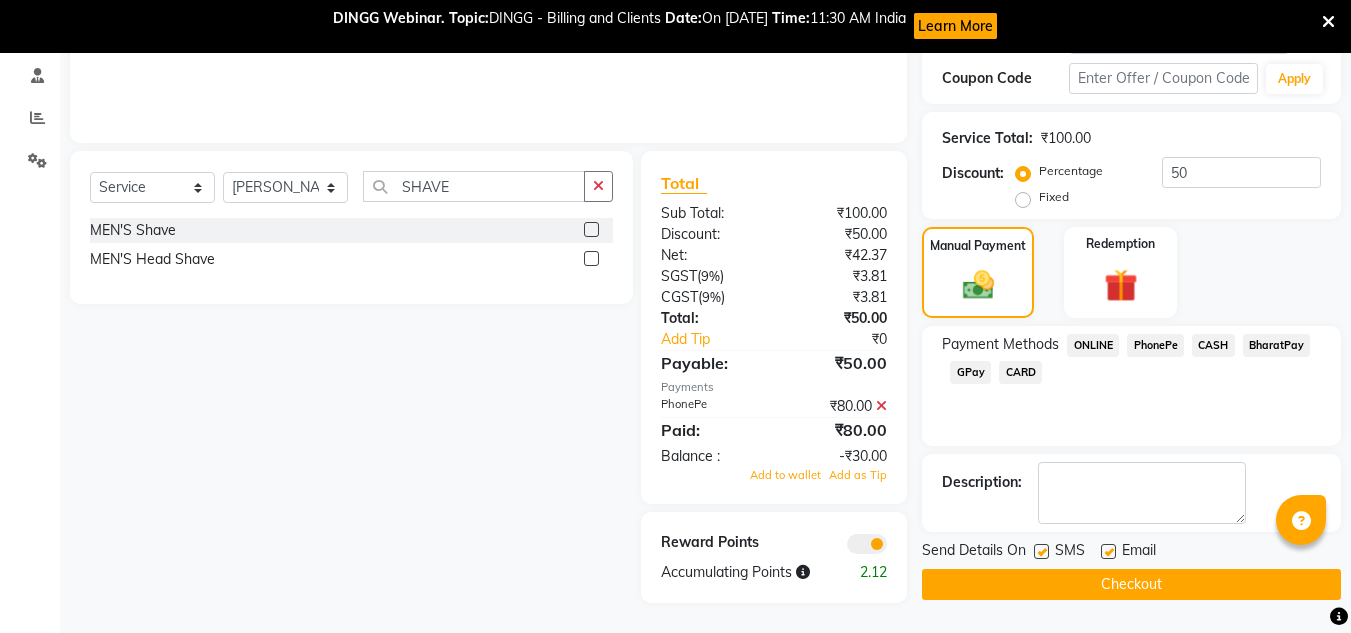 click on "Checkout" 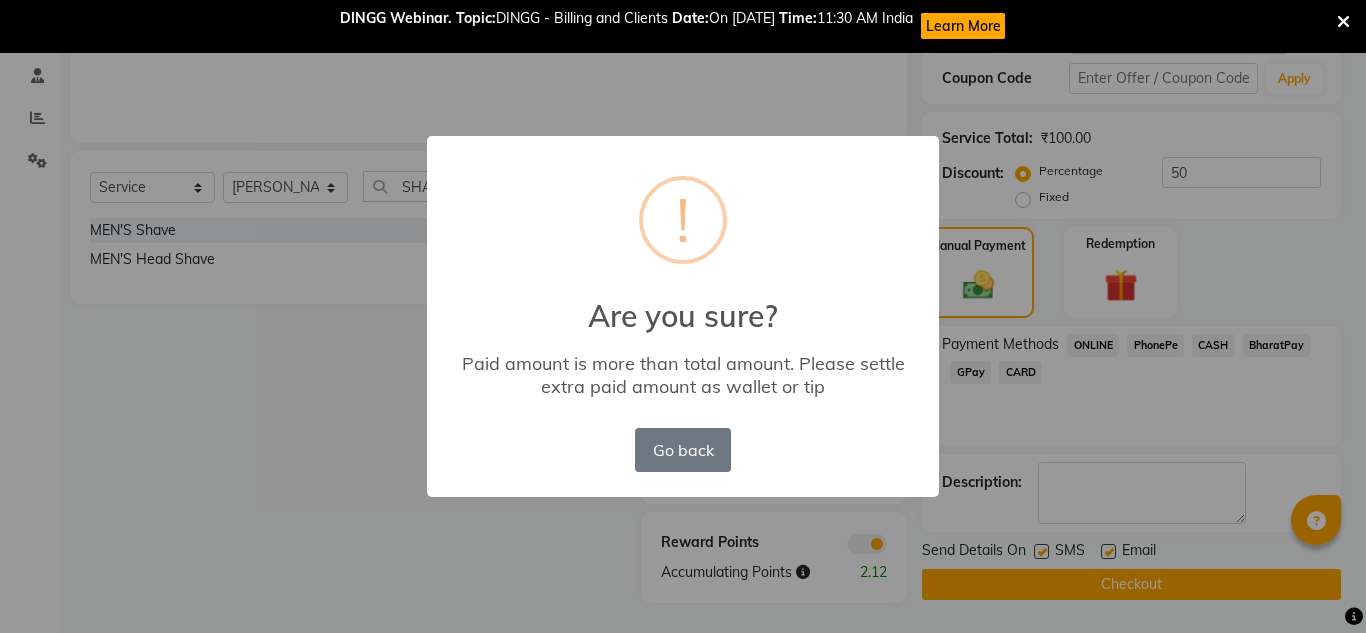 click on "× ! Are you sure? Paid amount is more than total amount. Please settle extra paid amount as wallet or tip Go back No OK" at bounding box center (683, 316) 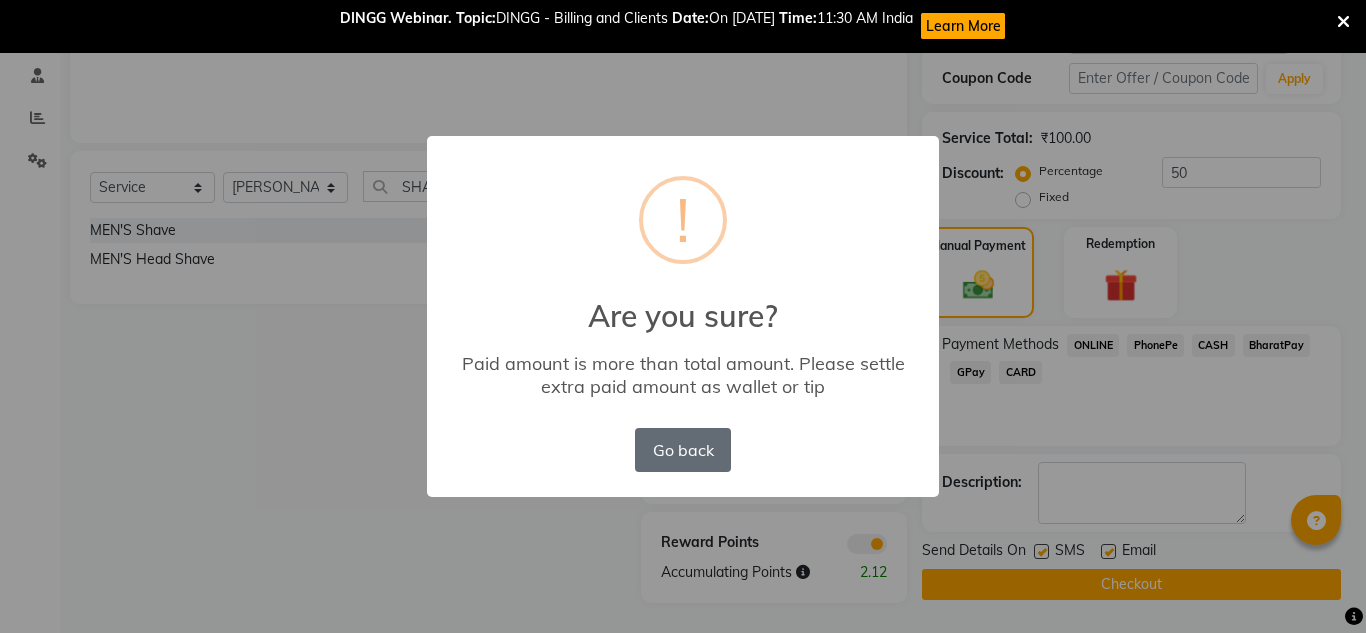 click on "Go back" at bounding box center [683, 450] 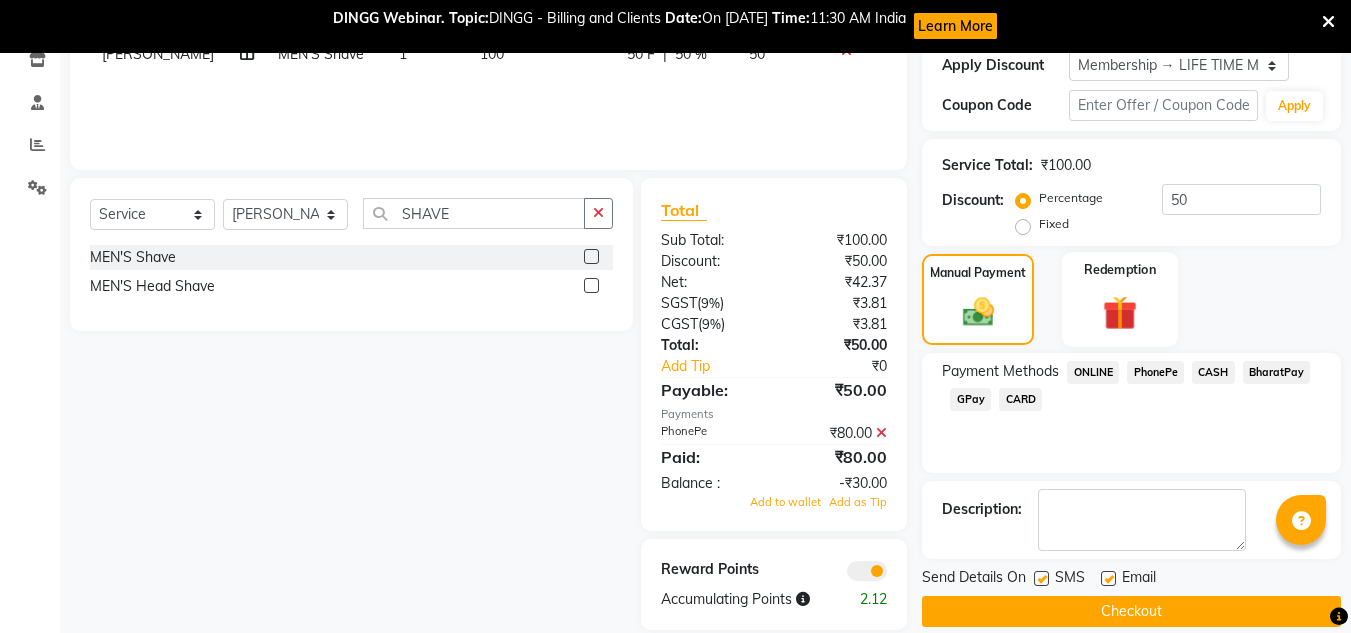 scroll, scrollTop: 378, scrollLeft: 0, axis: vertical 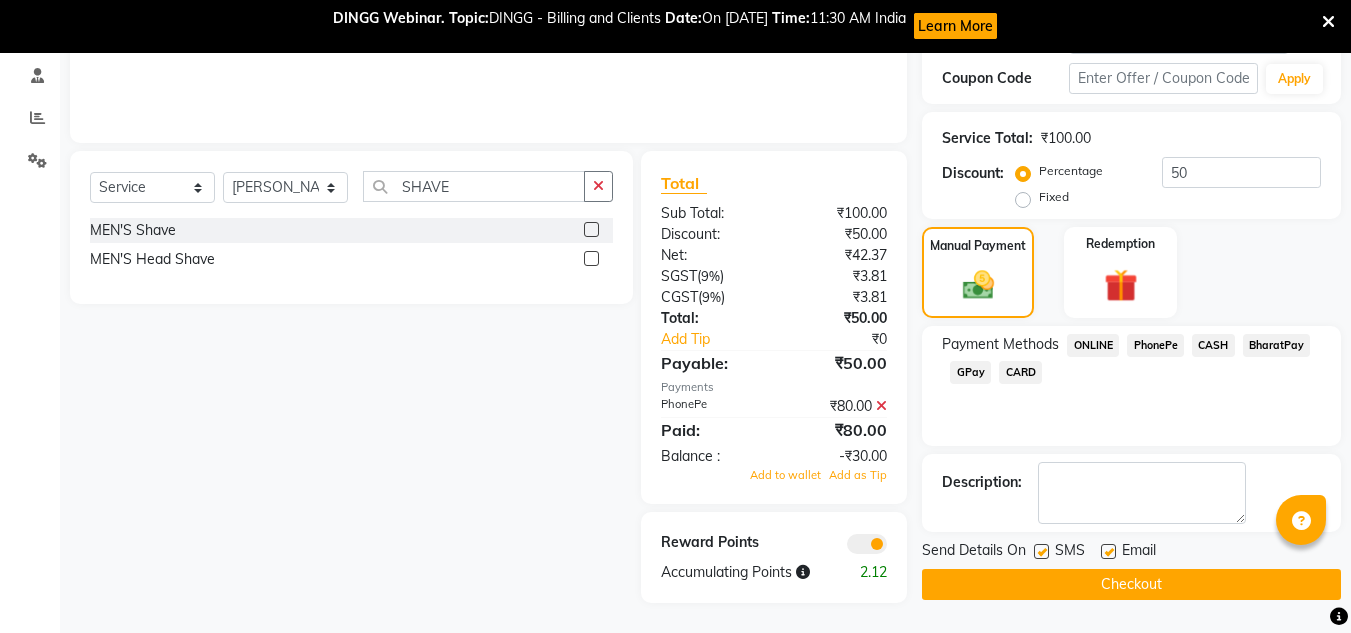 click on "PhonePe" 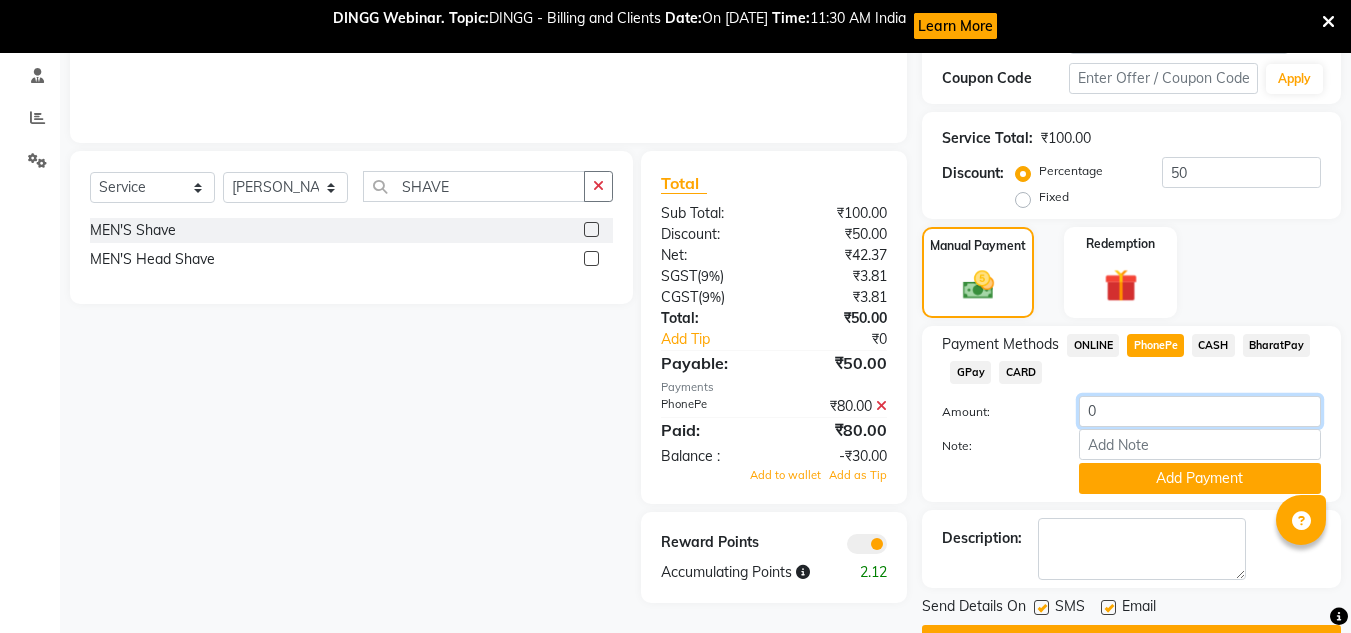click on "0" 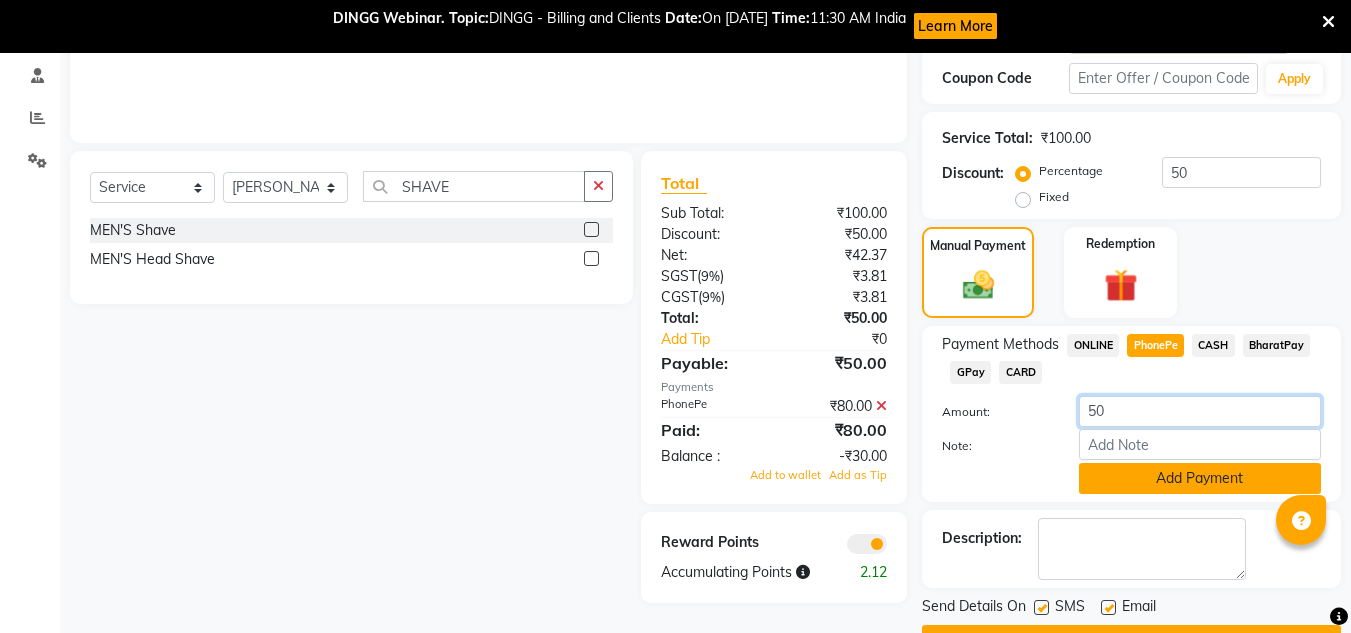type on "50" 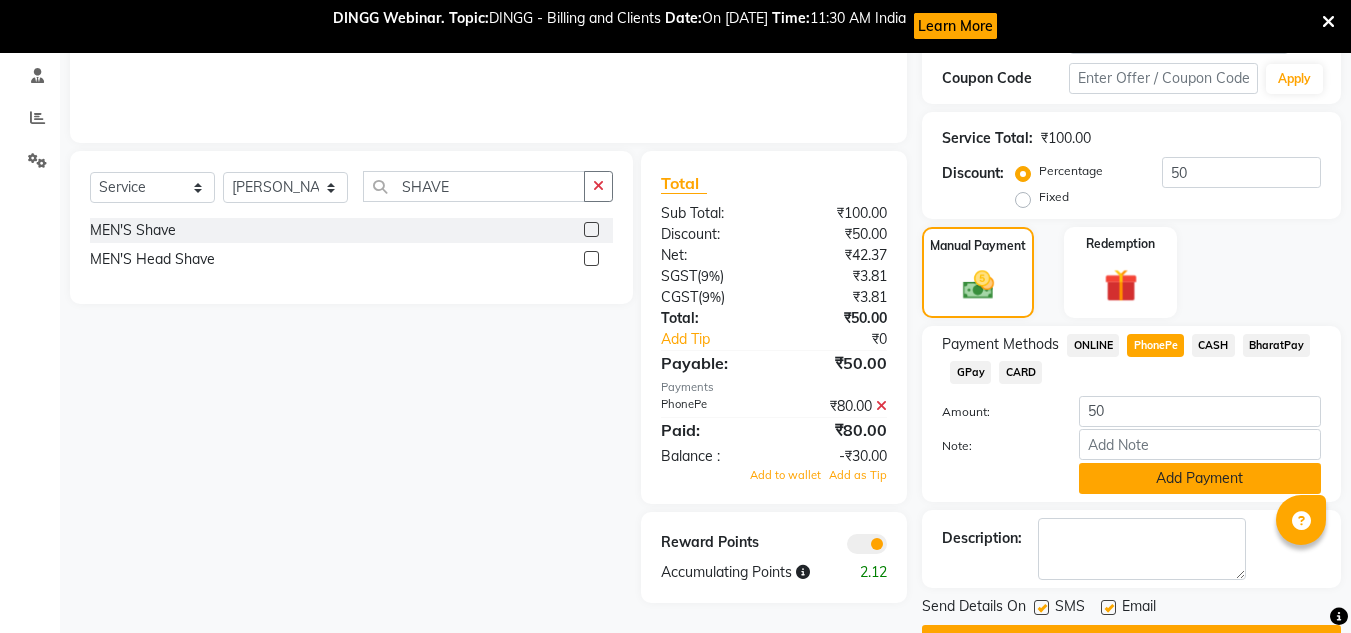 click on "Add Payment" 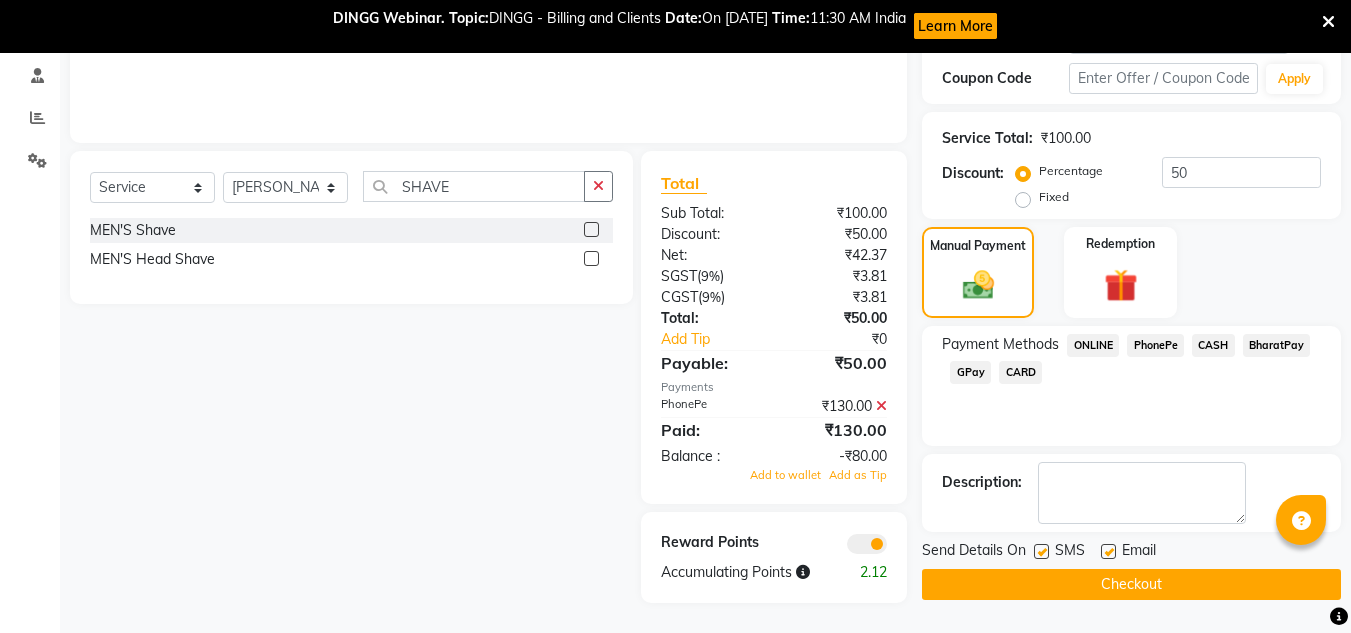 click 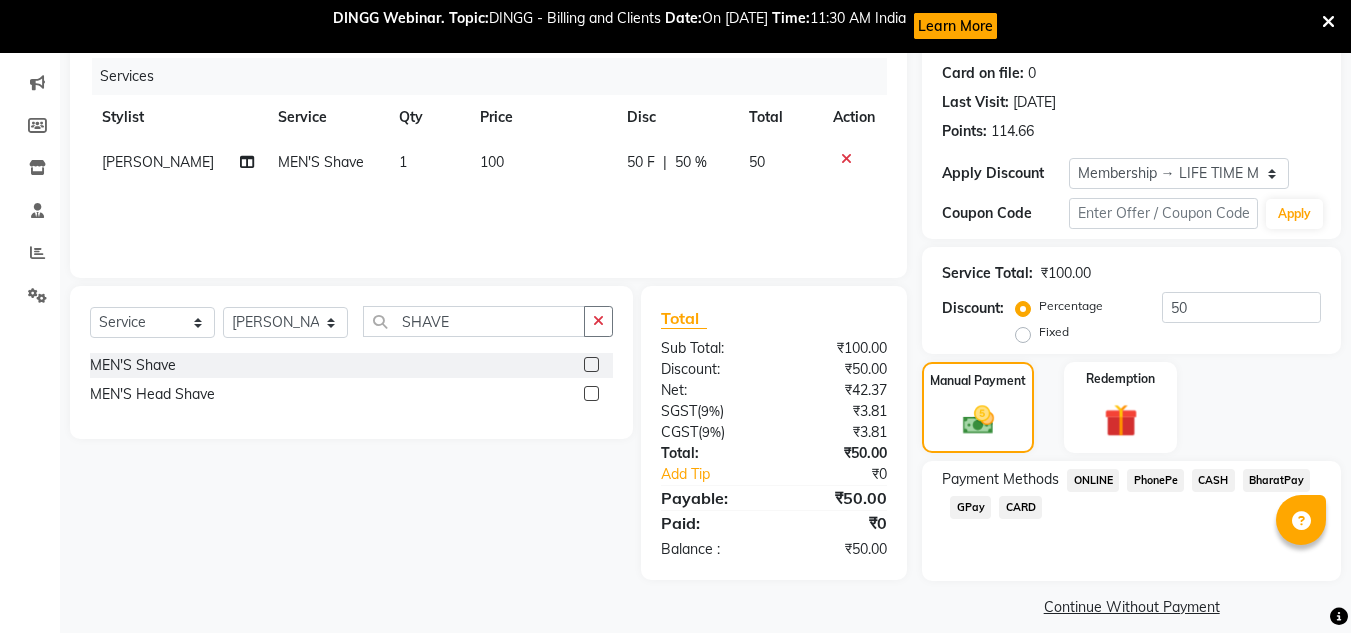 scroll, scrollTop: 262, scrollLeft: 0, axis: vertical 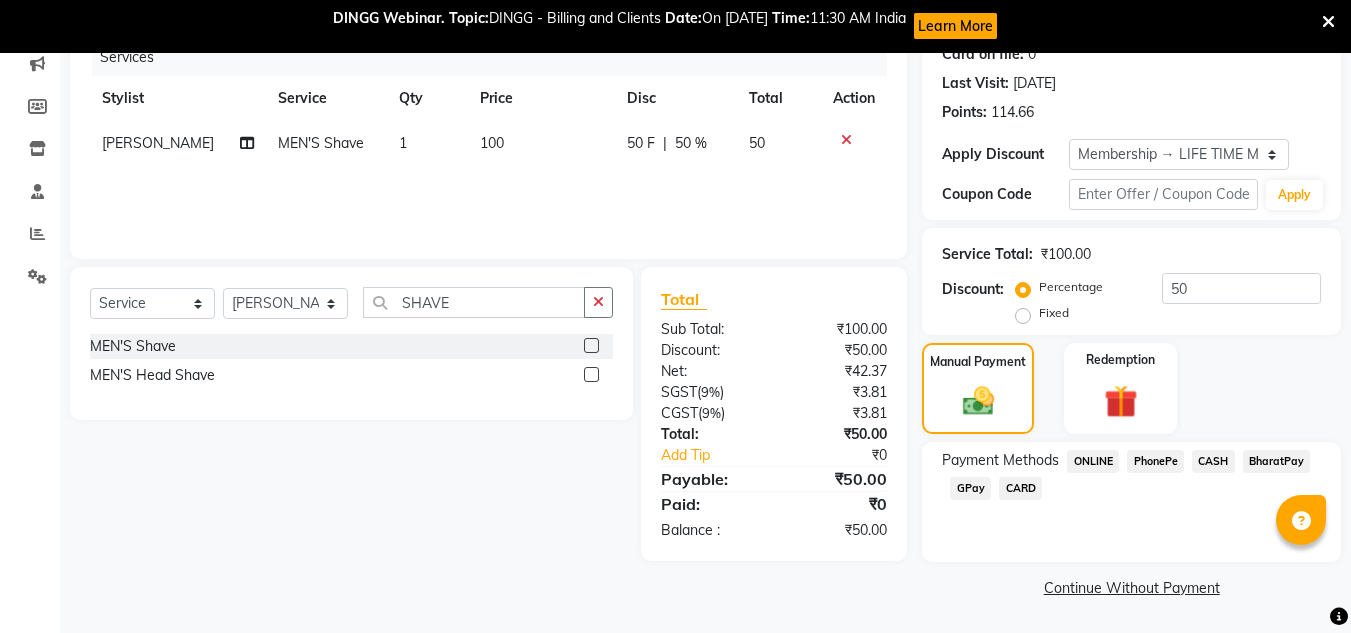 click on "PhonePe" 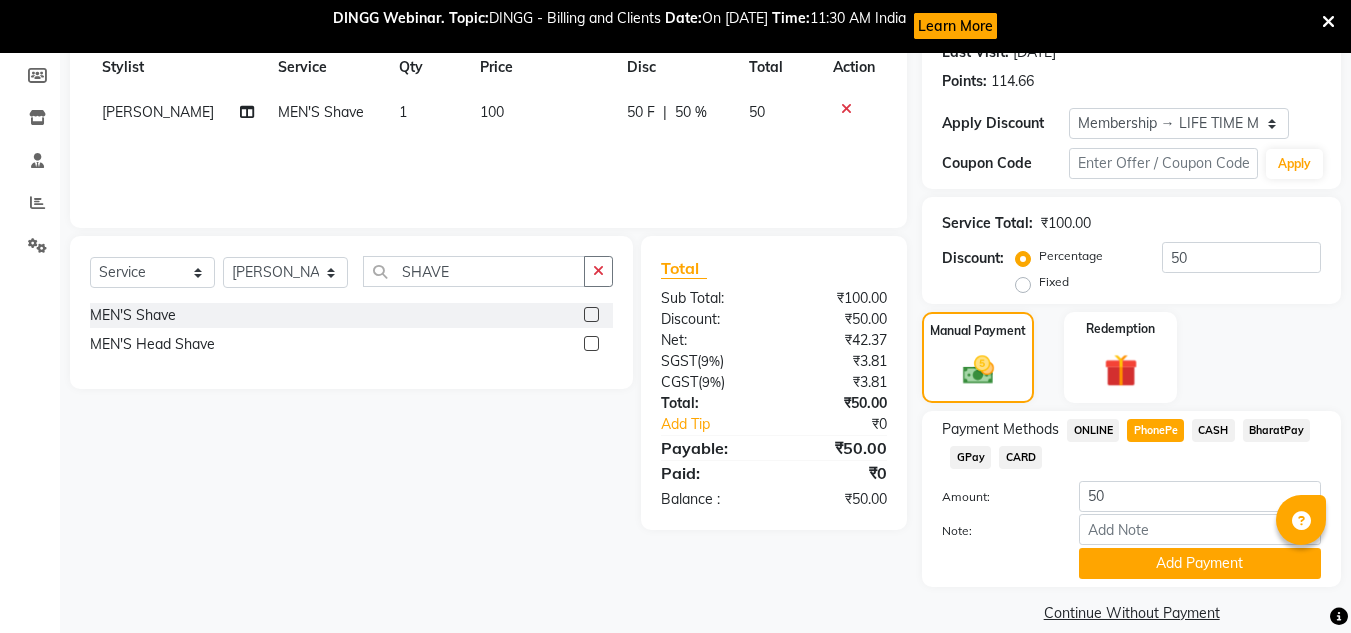 scroll, scrollTop: 318, scrollLeft: 0, axis: vertical 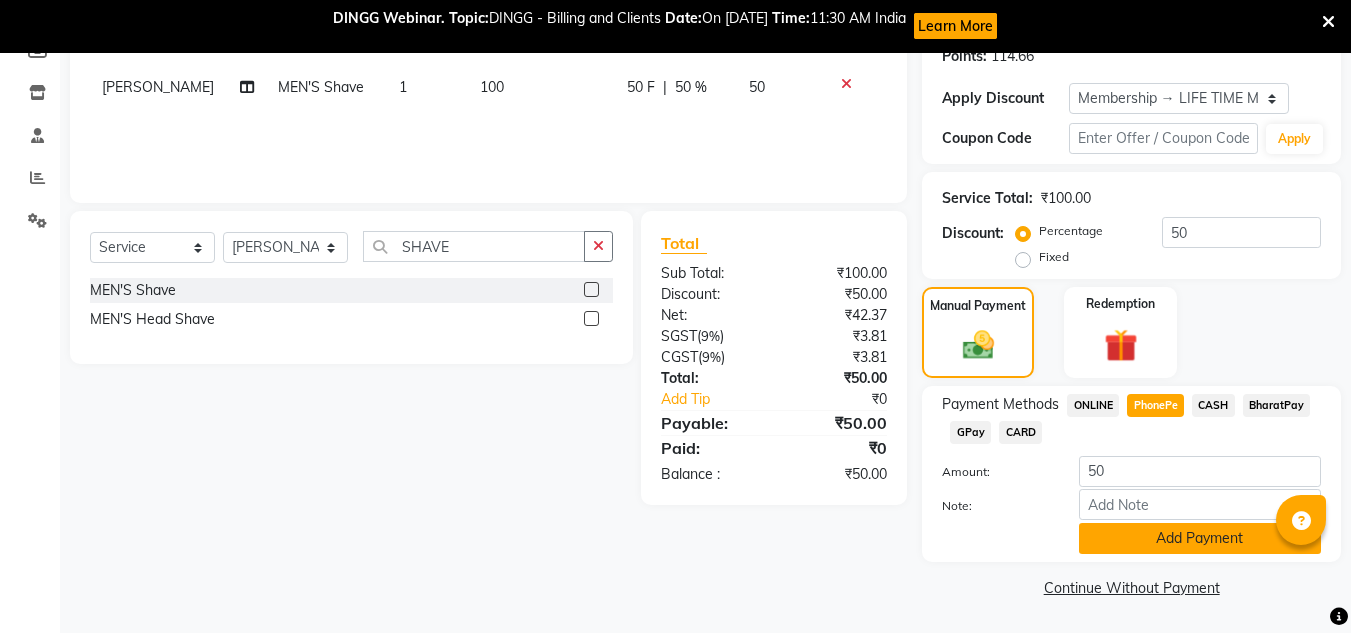 click on "Add Payment" 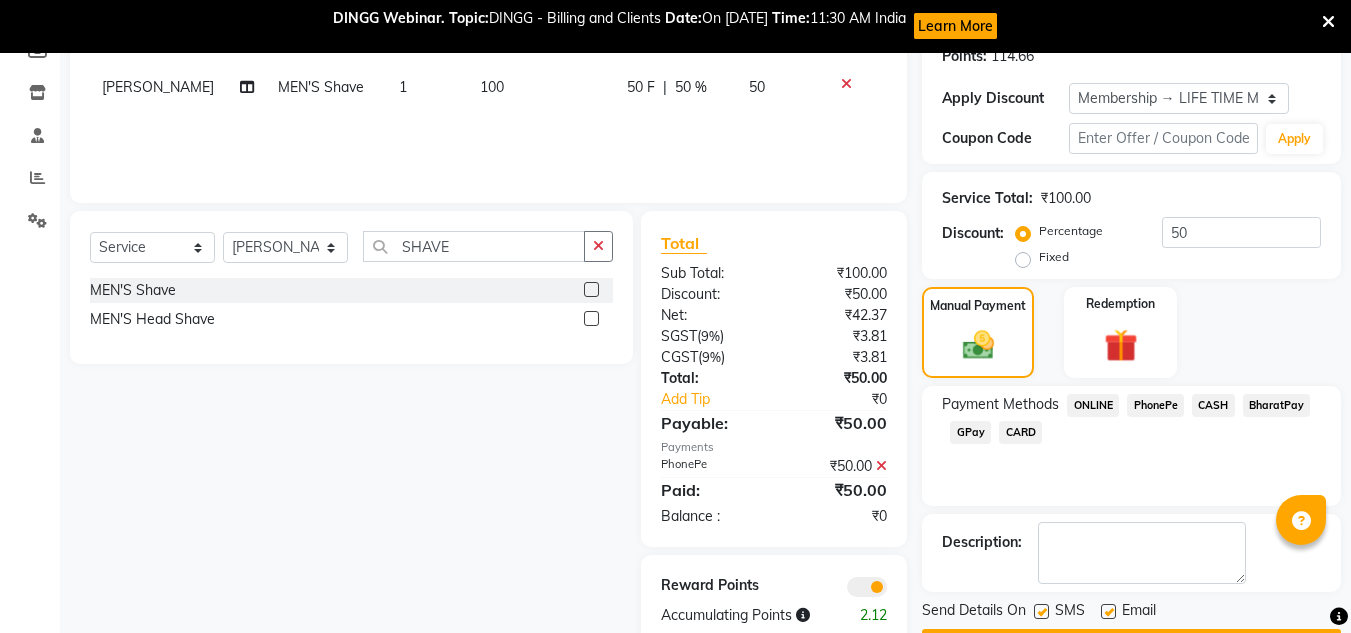 scroll, scrollTop: 375, scrollLeft: 0, axis: vertical 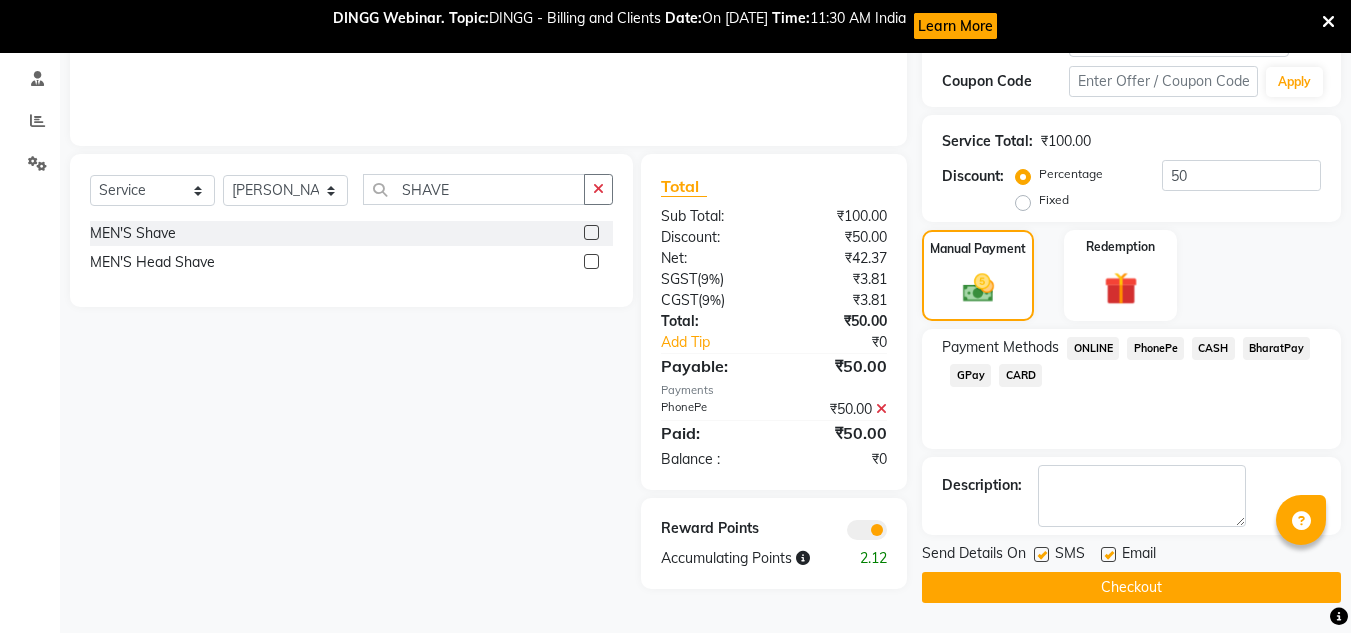 click on "Checkout" 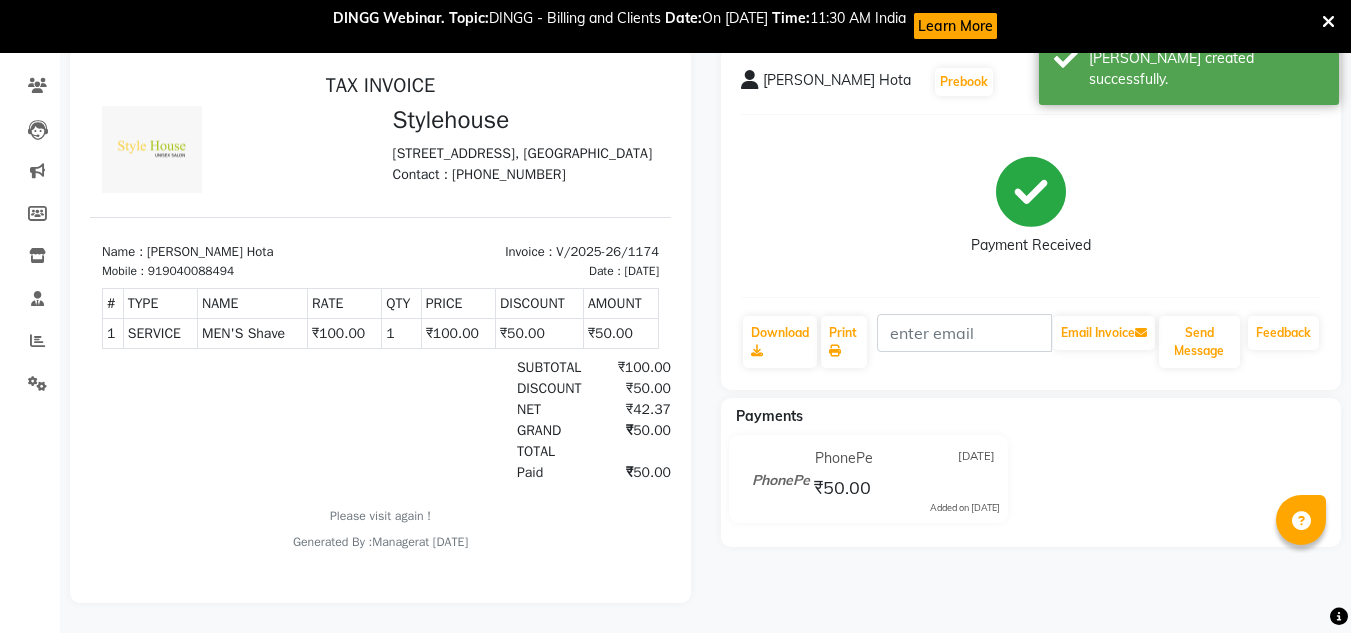 scroll, scrollTop: 0, scrollLeft: 0, axis: both 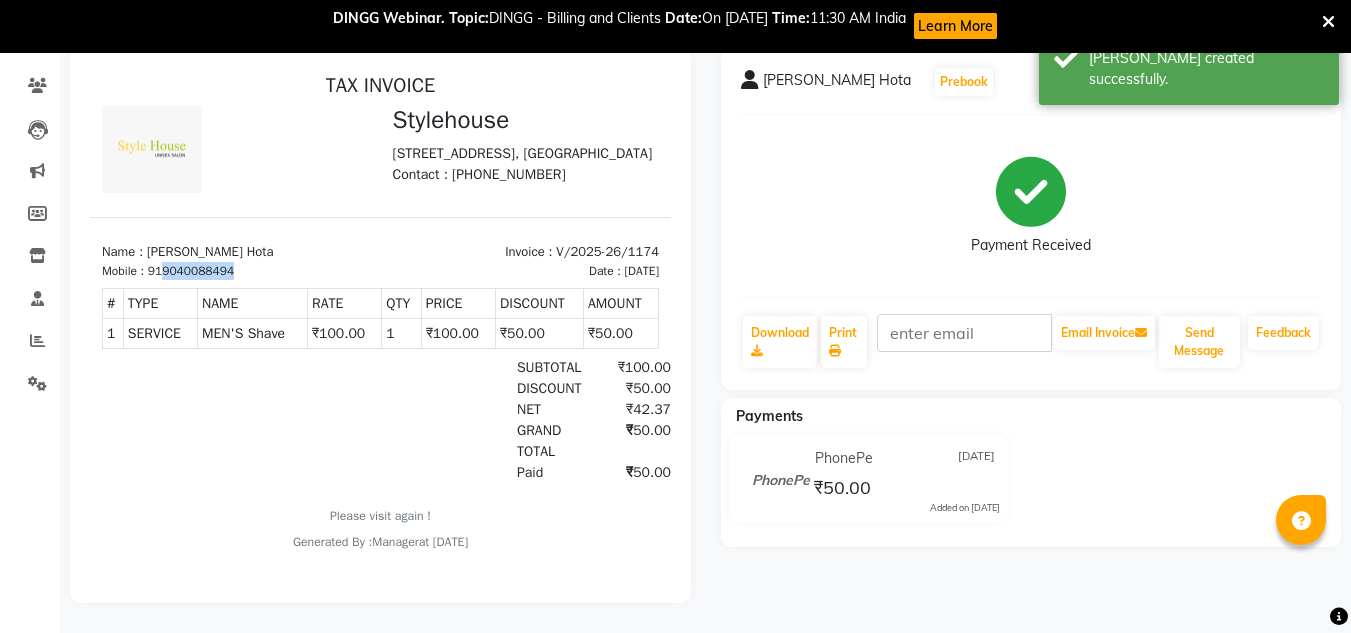 drag, startPoint x: 163, startPoint y: 304, endPoint x: 253, endPoint y: 313, distance: 90.44888 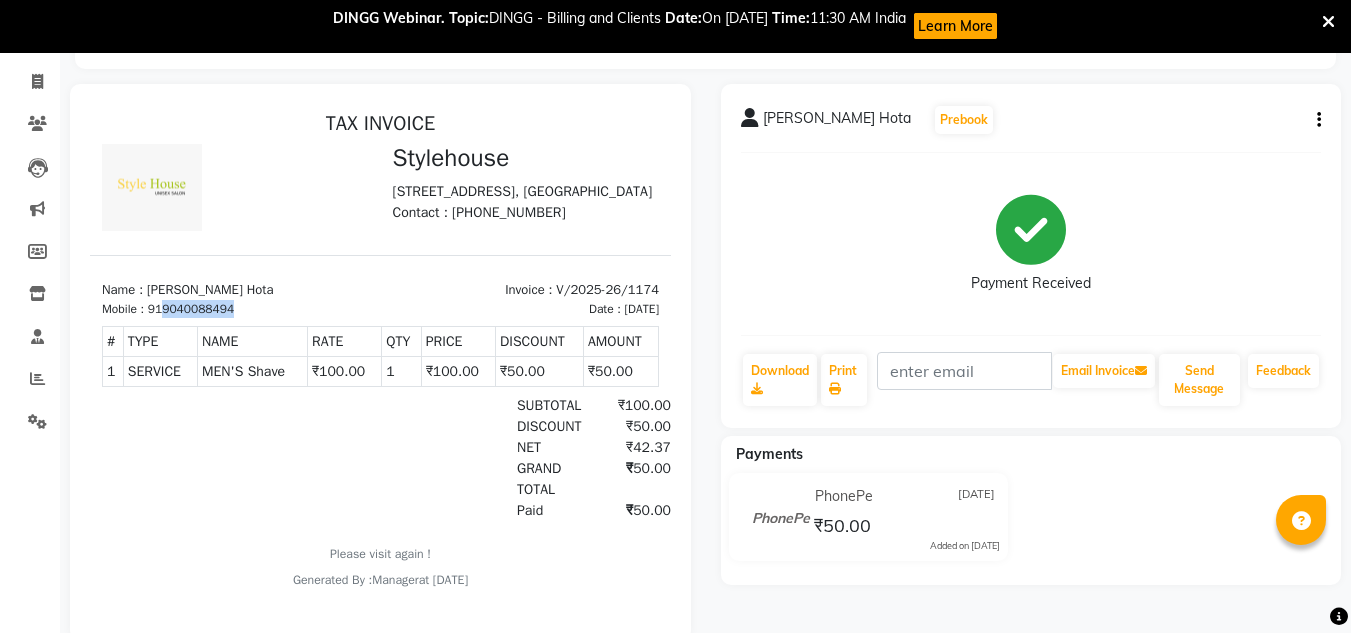 scroll, scrollTop: 70, scrollLeft: 0, axis: vertical 